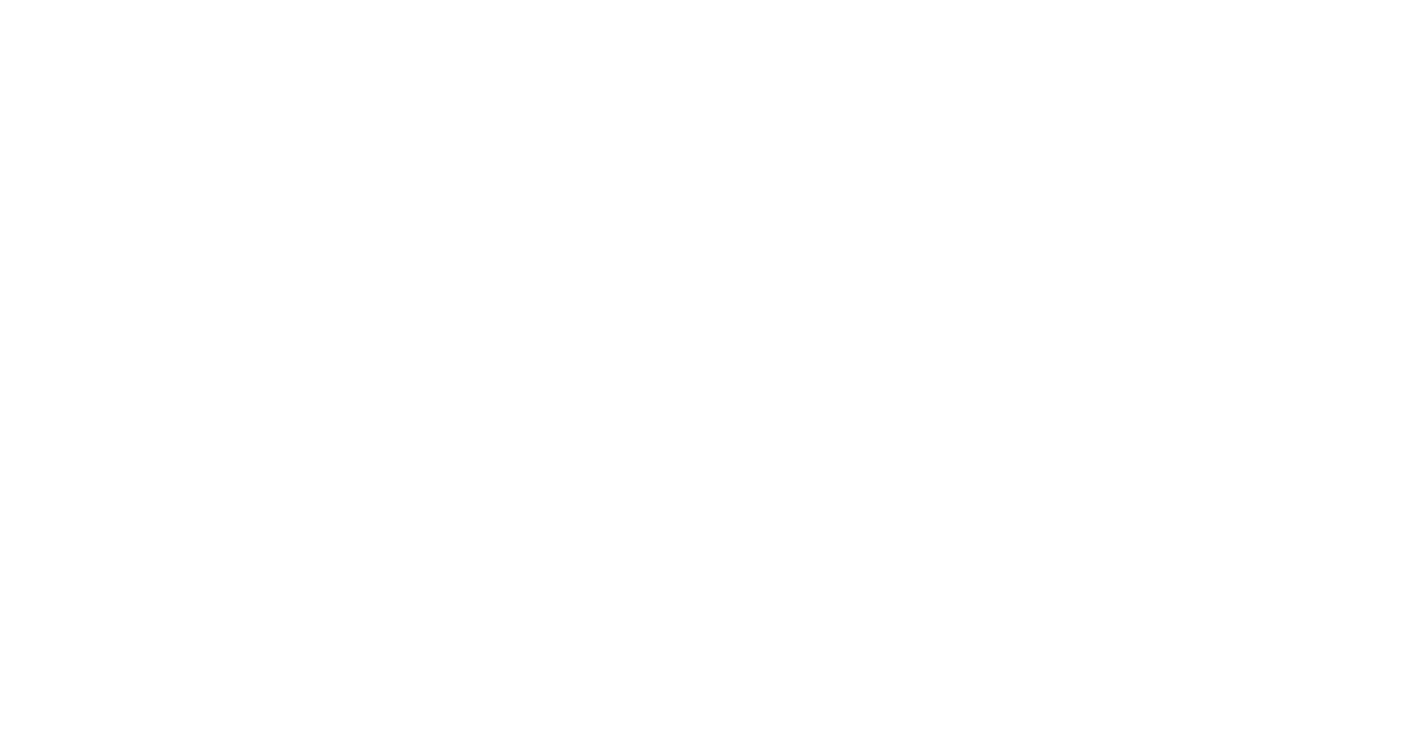 scroll, scrollTop: 0, scrollLeft: 0, axis: both 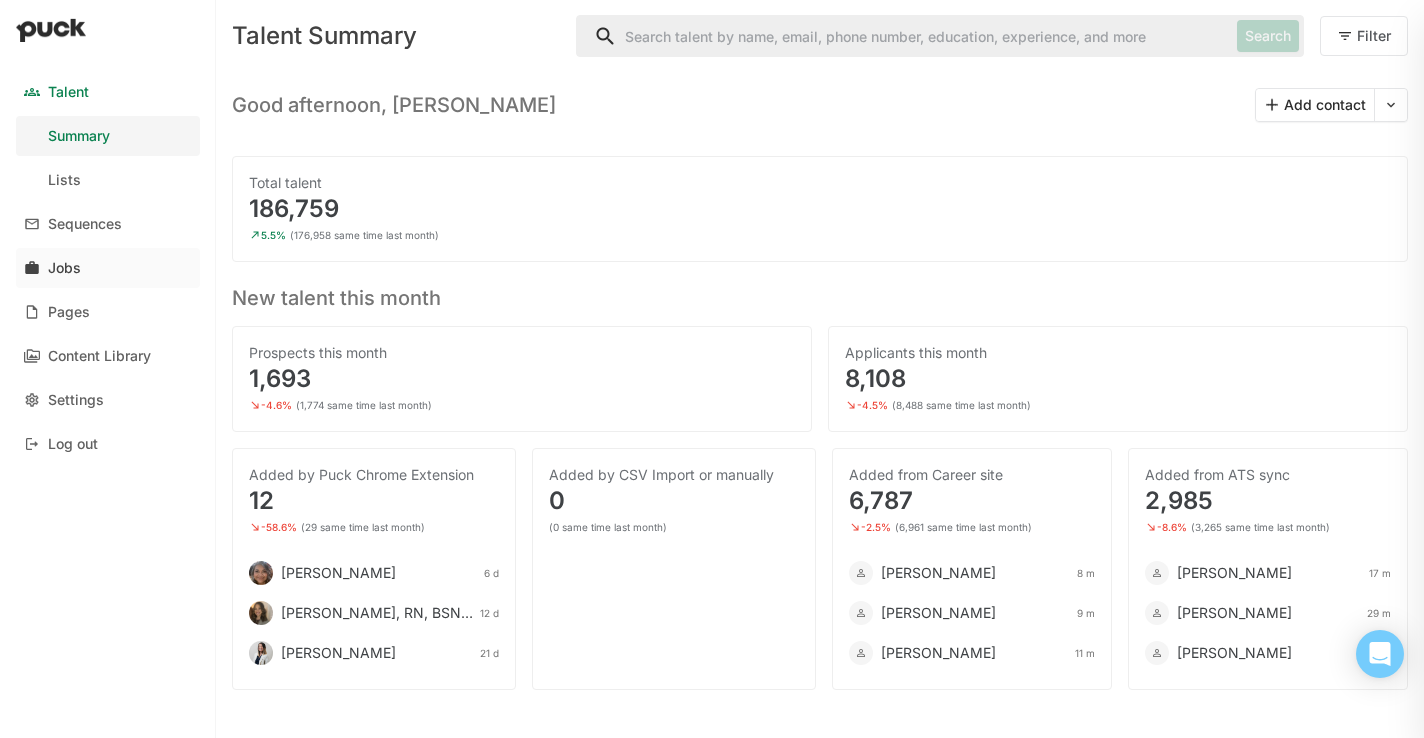 click on "Jobs" at bounding box center [108, 268] 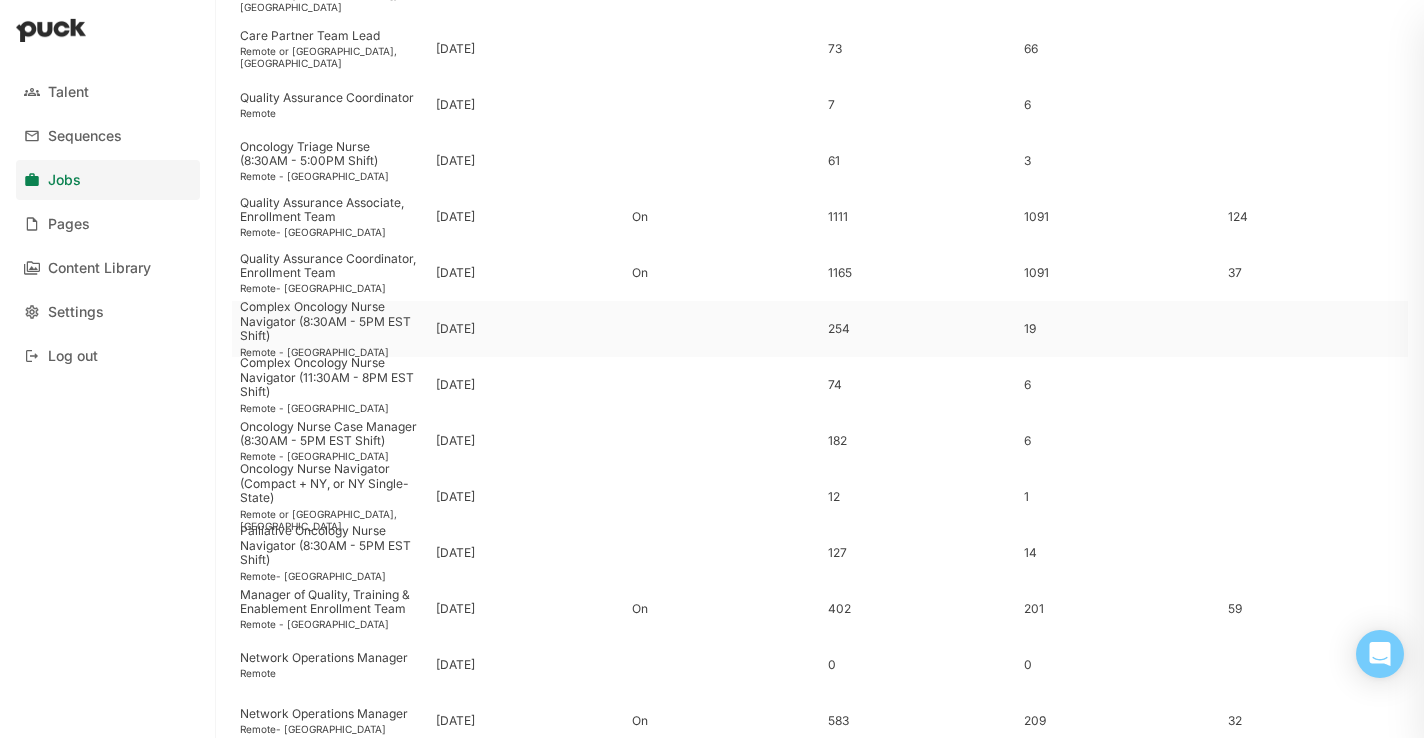 scroll, scrollTop: 471, scrollLeft: 0, axis: vertical 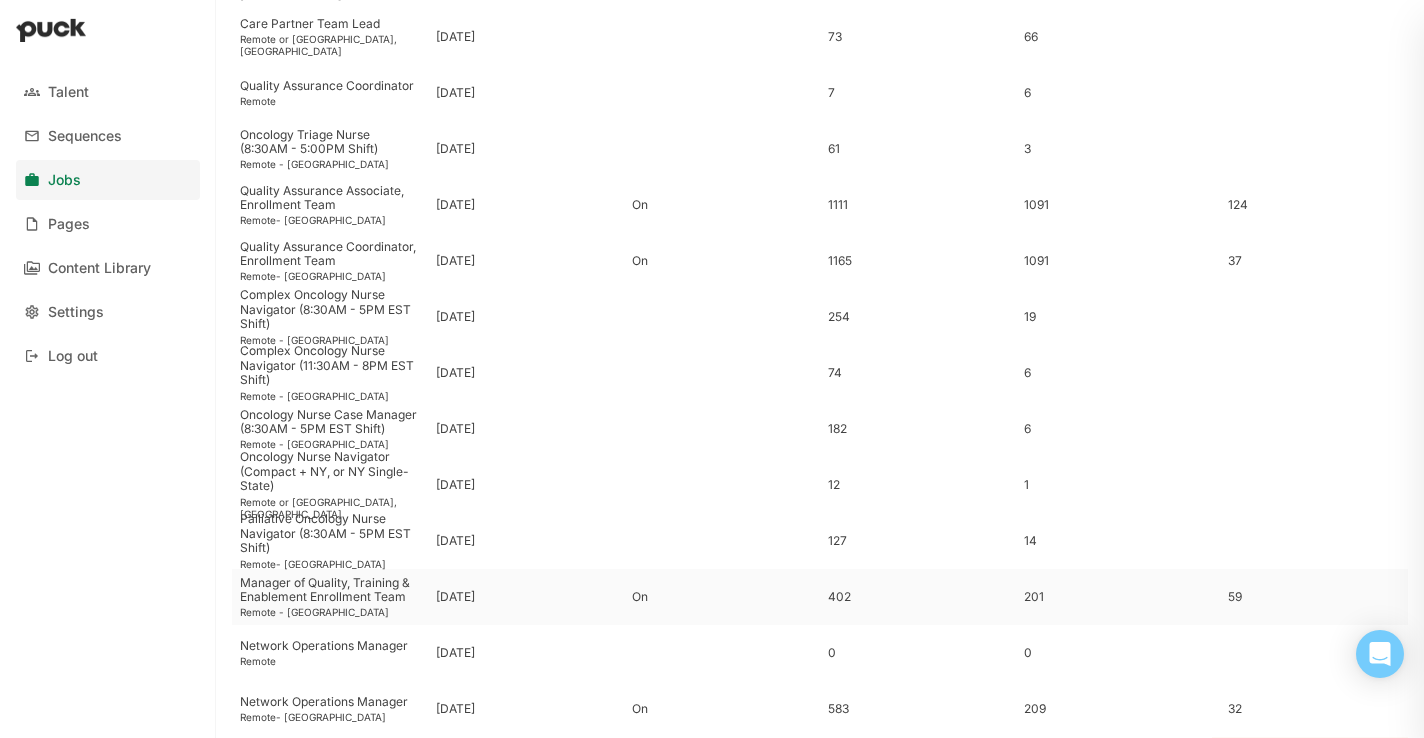 click on "Manager of Quality, Training & Enablement Enrollment Team" at bounding box center (330, 590) 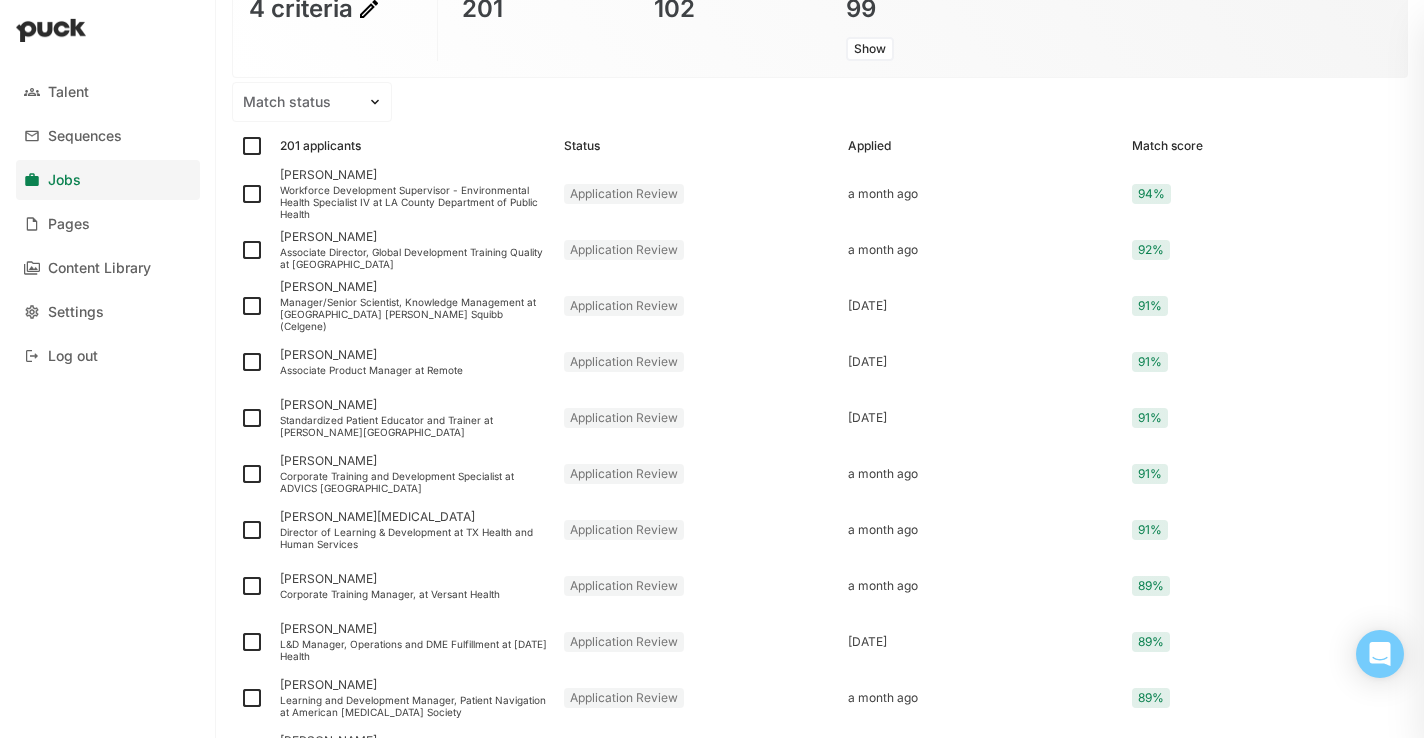scroll, scrollTop: 0, scrollLeft: 0, axis: both 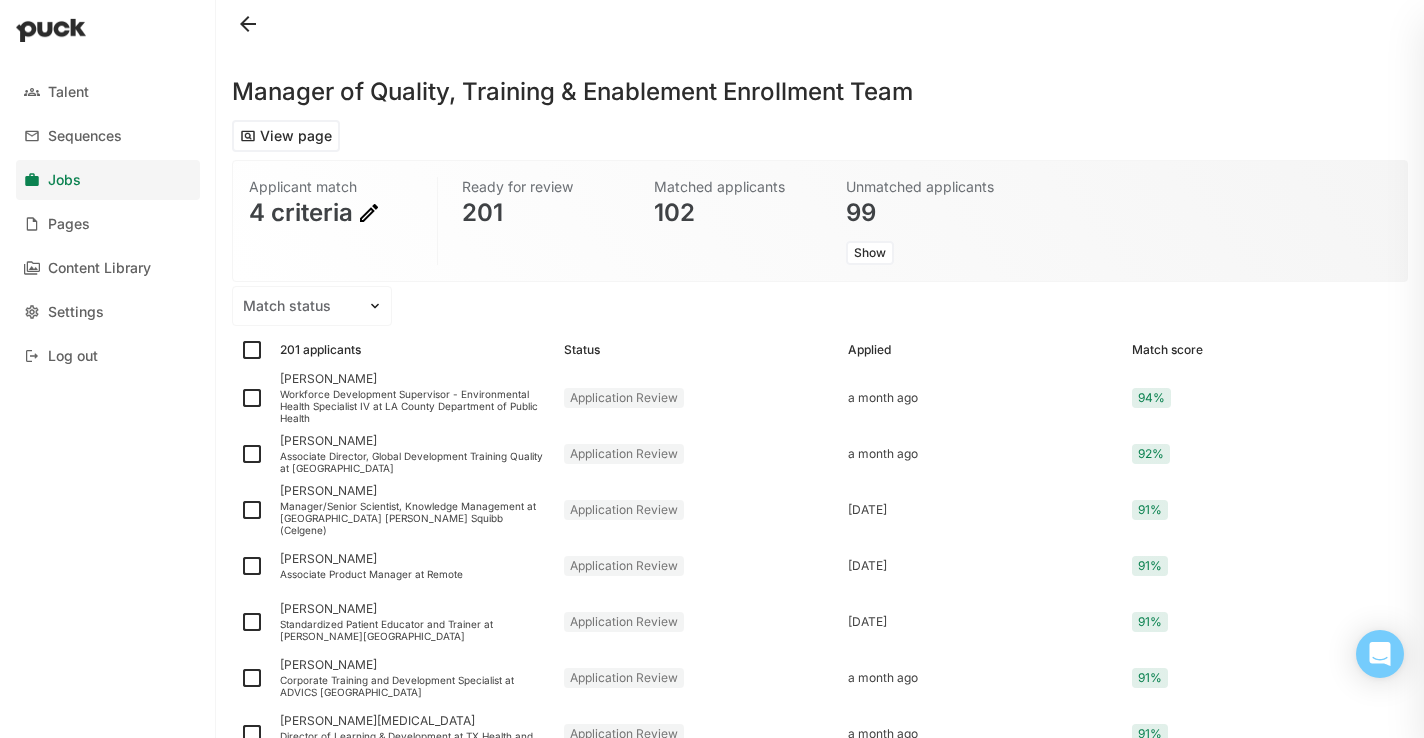 click on "Show" at bounding box center (870, 253) 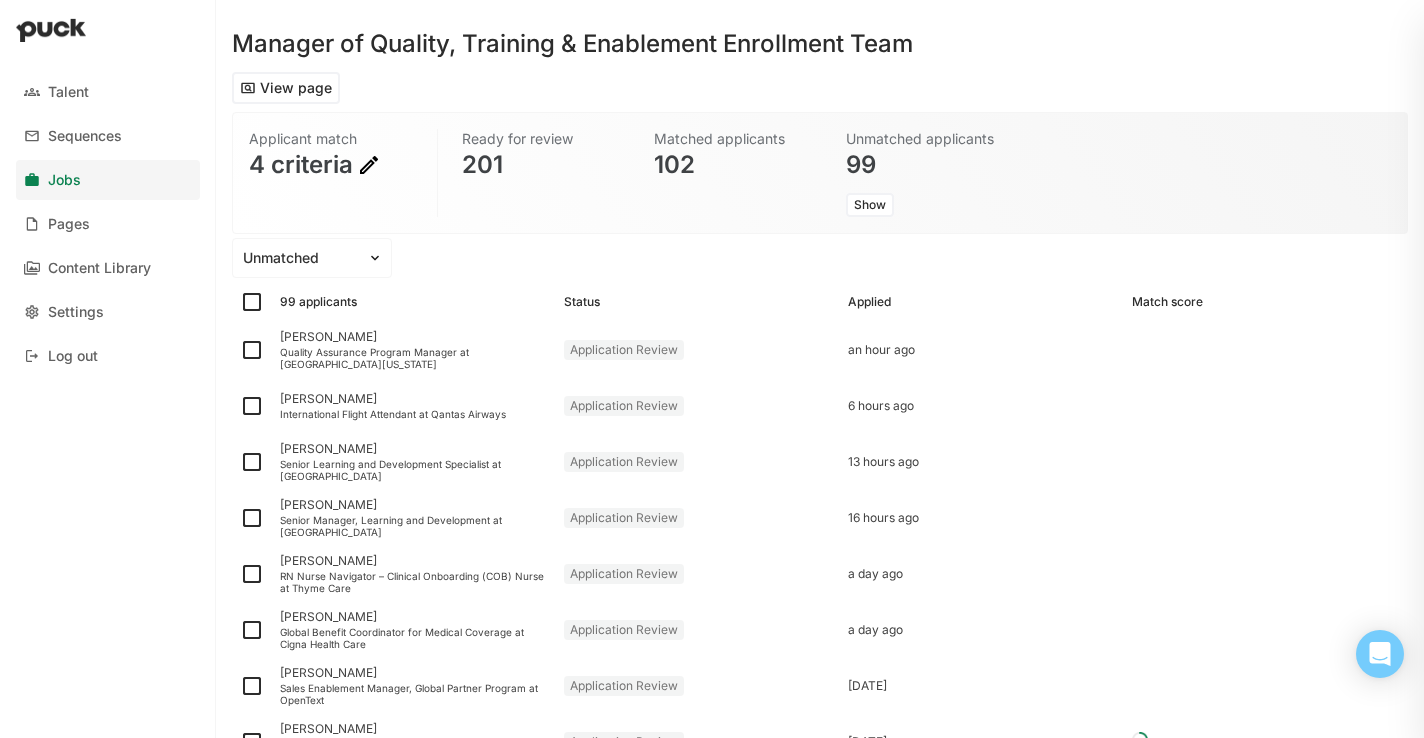scroll, scrollTop: 49, scrollLeft: 0, axis: vertical 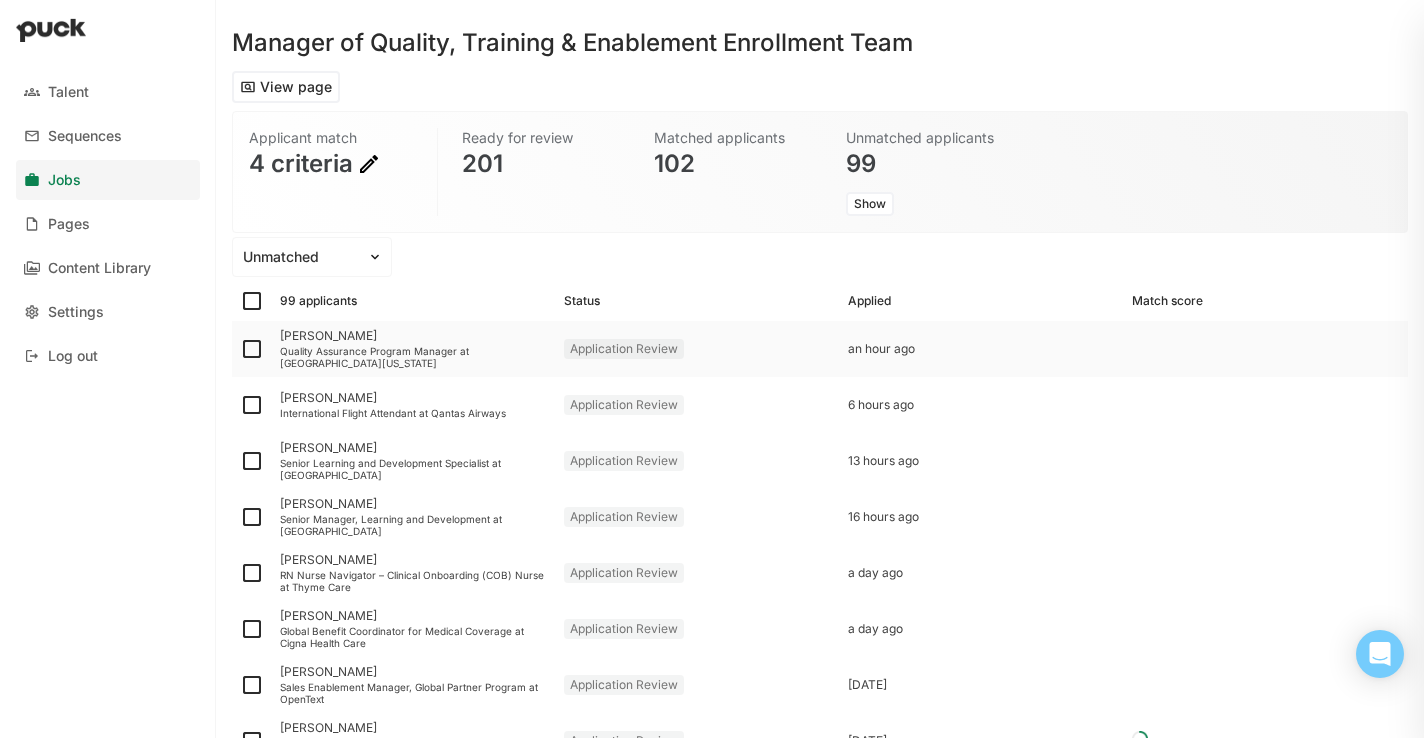 click on "Karla Leu" at bounding box center (414, 336) 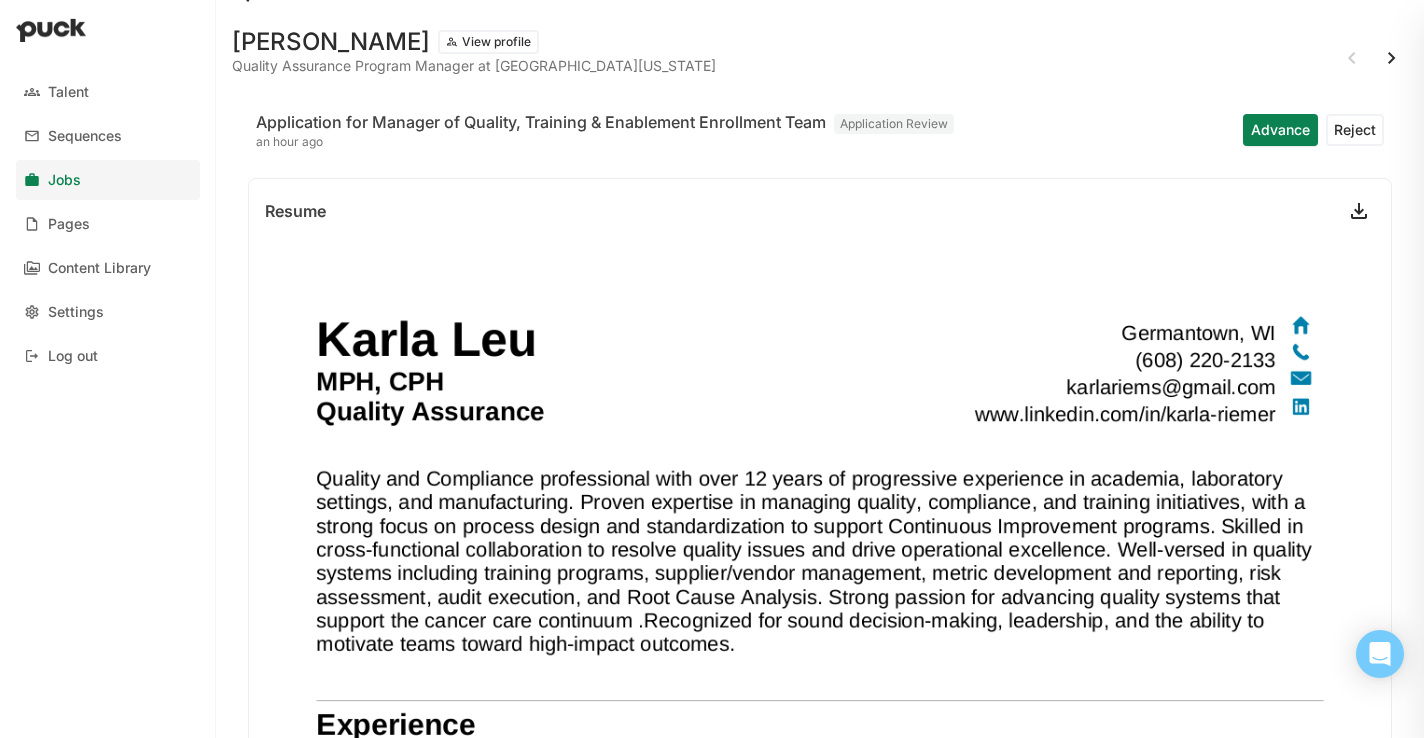 scroll, scrollTop: 0, scrollLeft: 0, axis: both 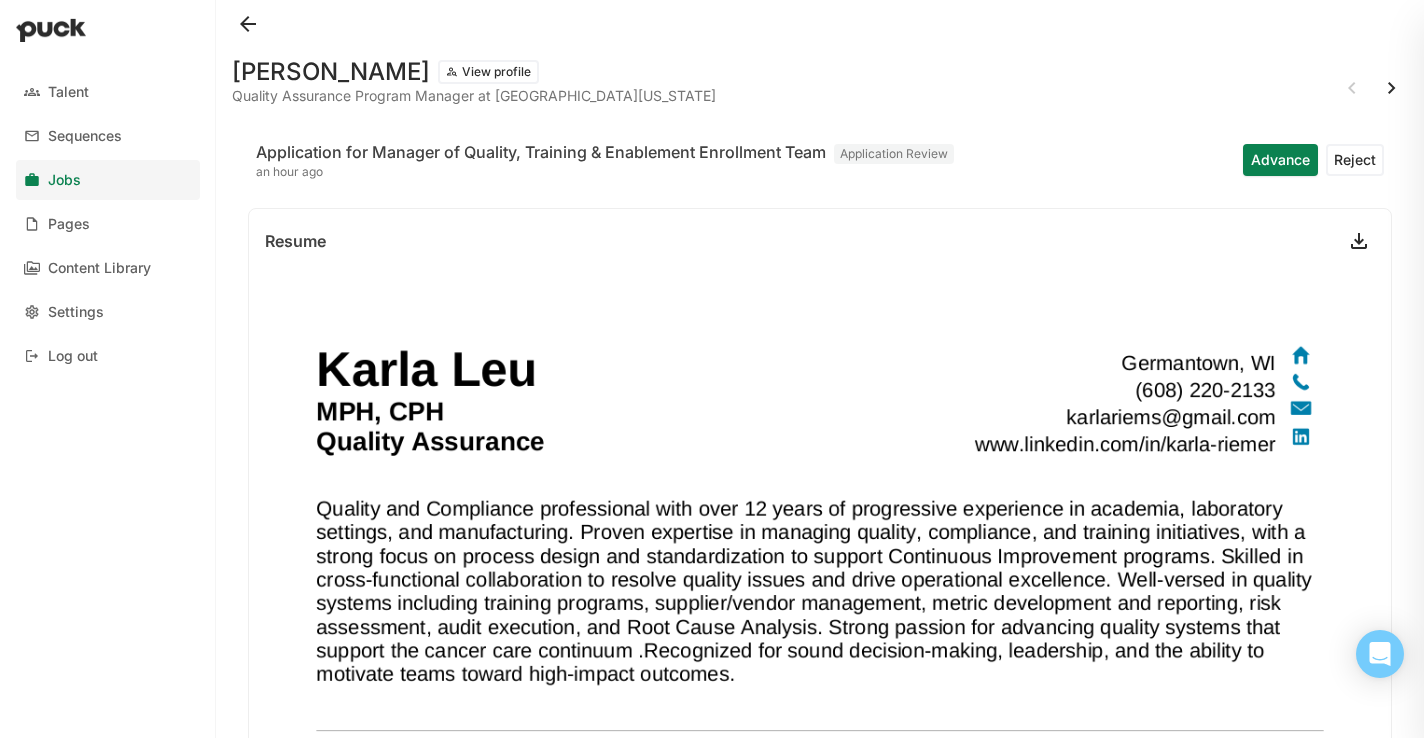 click at bounding box center [248, 24] 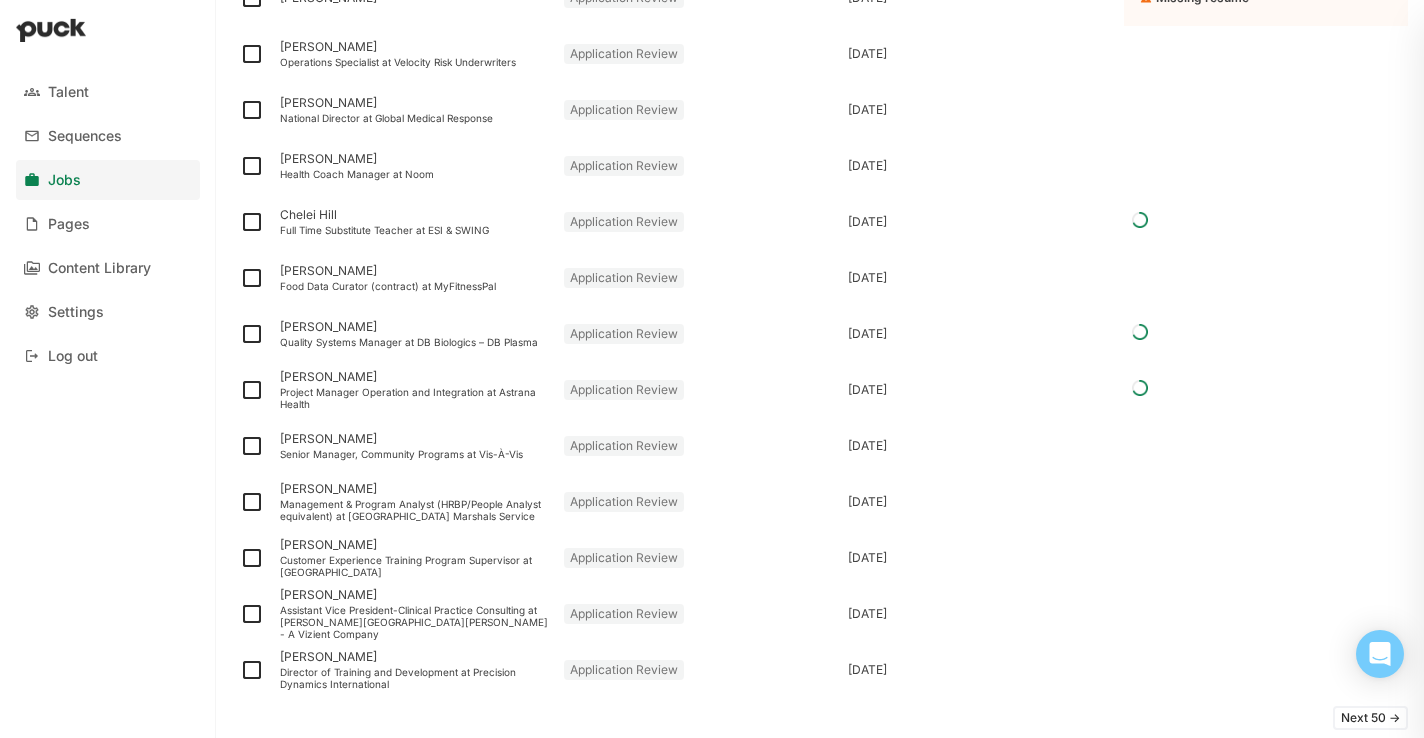 scroll, scrollTop: 2467, scrollLeft: 0, axis: vertical 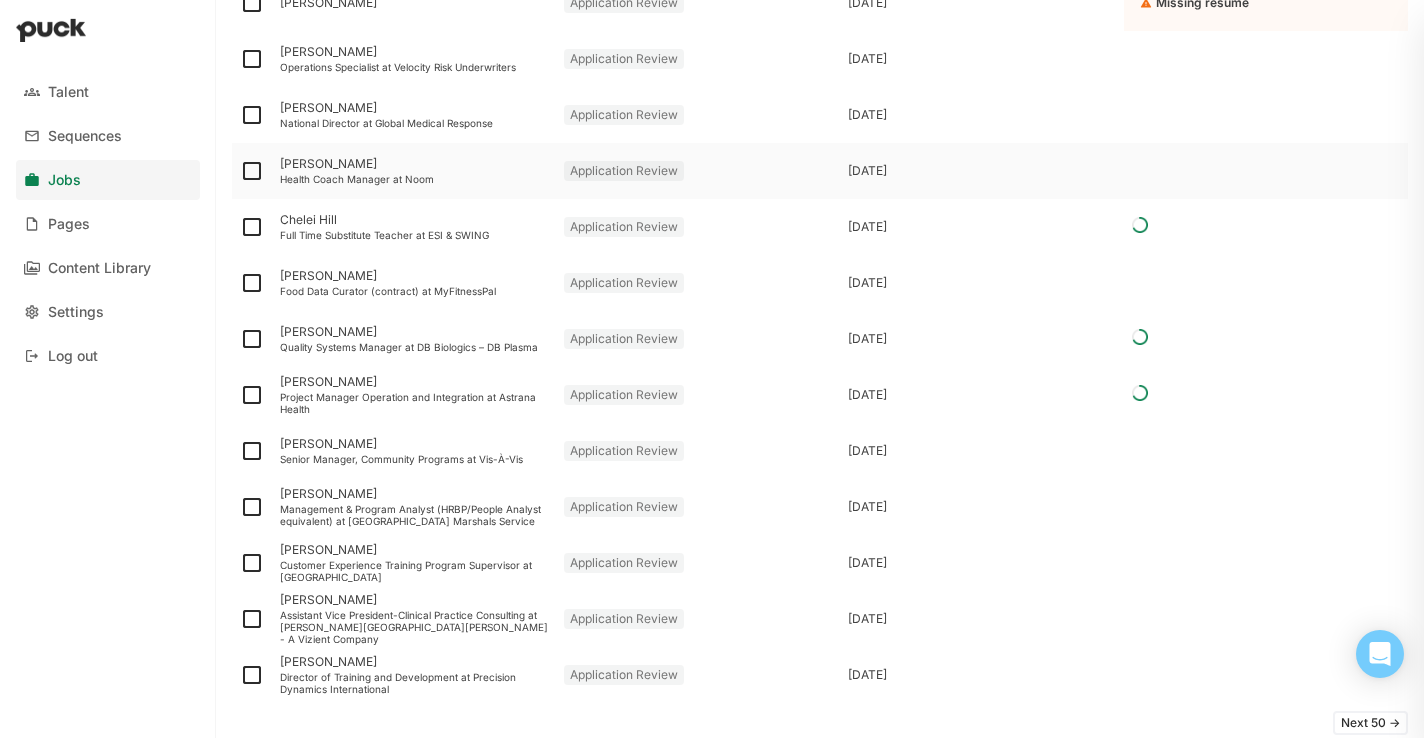 click on "Sherri Swift" at bounding box center (414, 164) 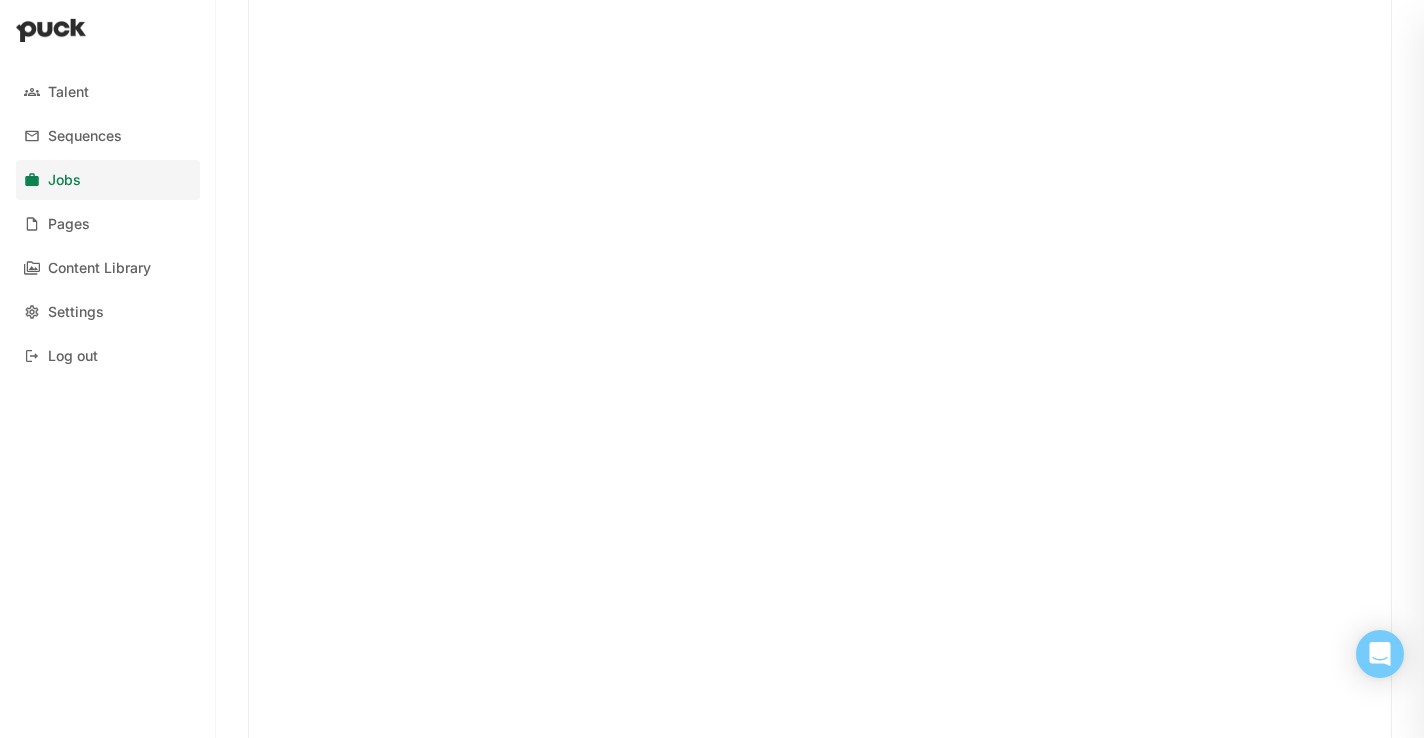 scroll, scrollTop: 0, scrollLeft: 0, axis: both 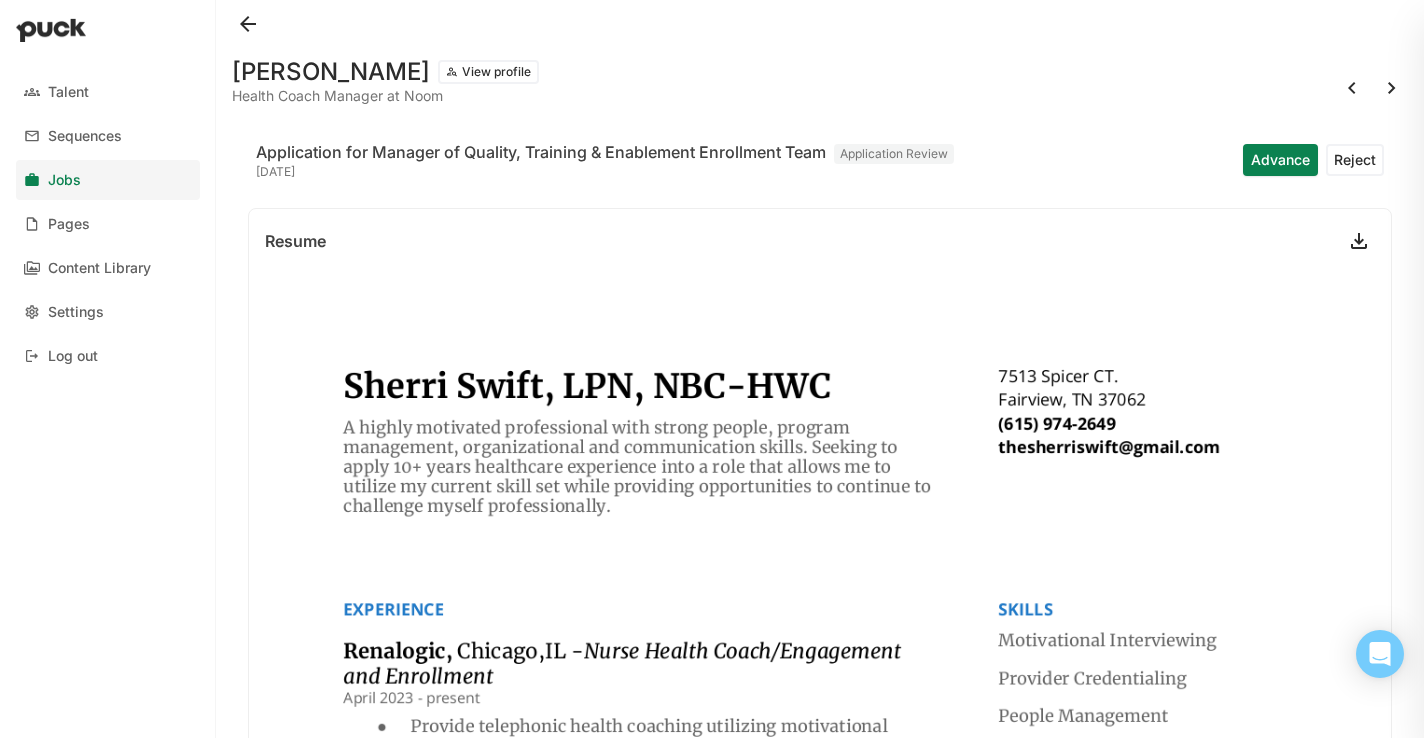 click on "View profile" at bounding box center [488, 72] 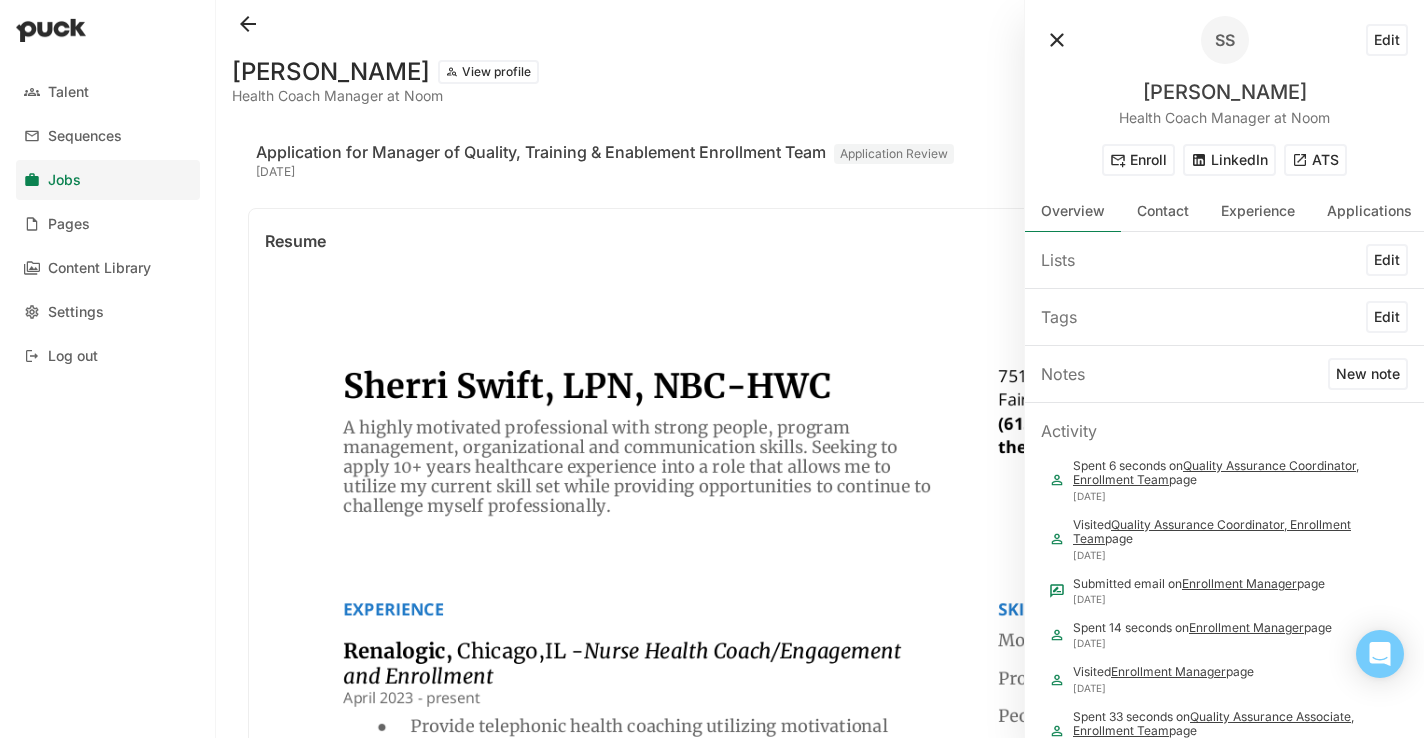 scroll, scrollTop: 14, scrollLeft: 0, axis: vertical 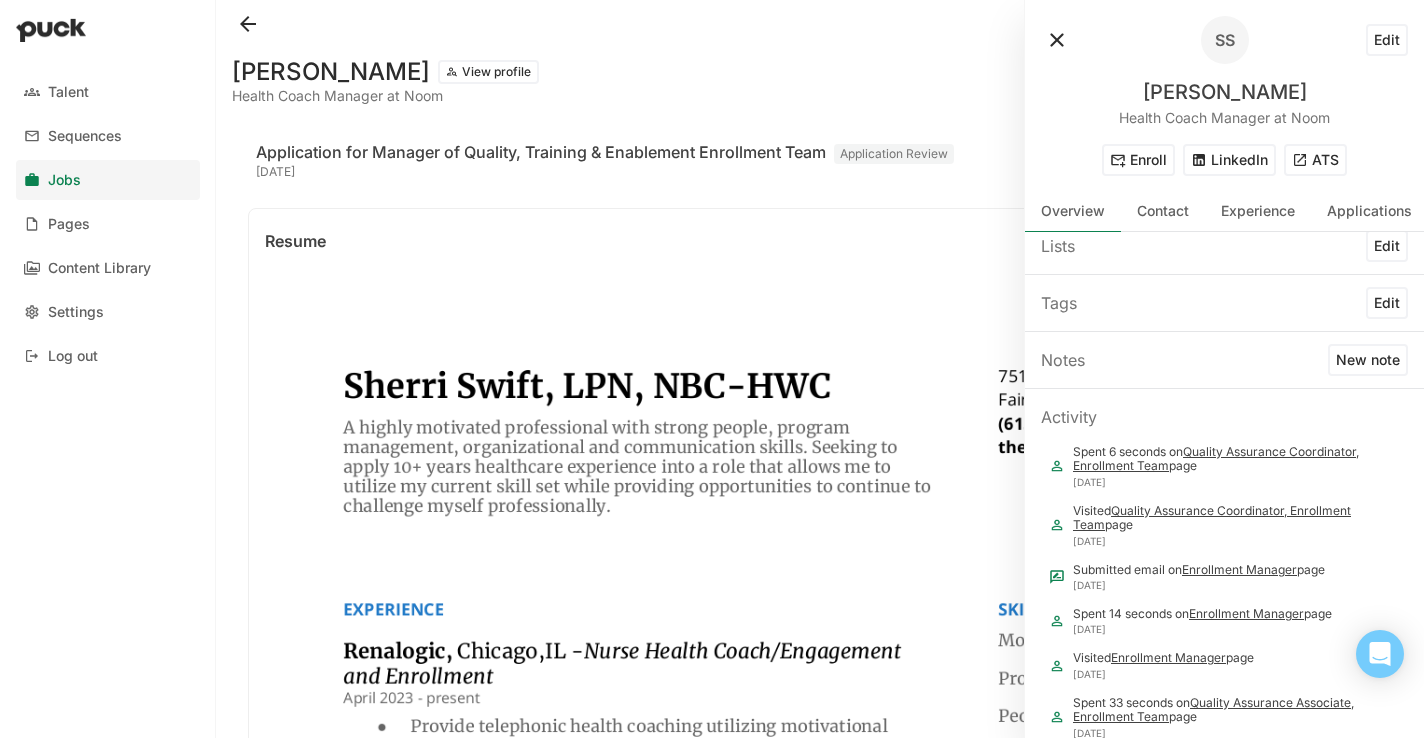 click at bounding box center [1057, 40] 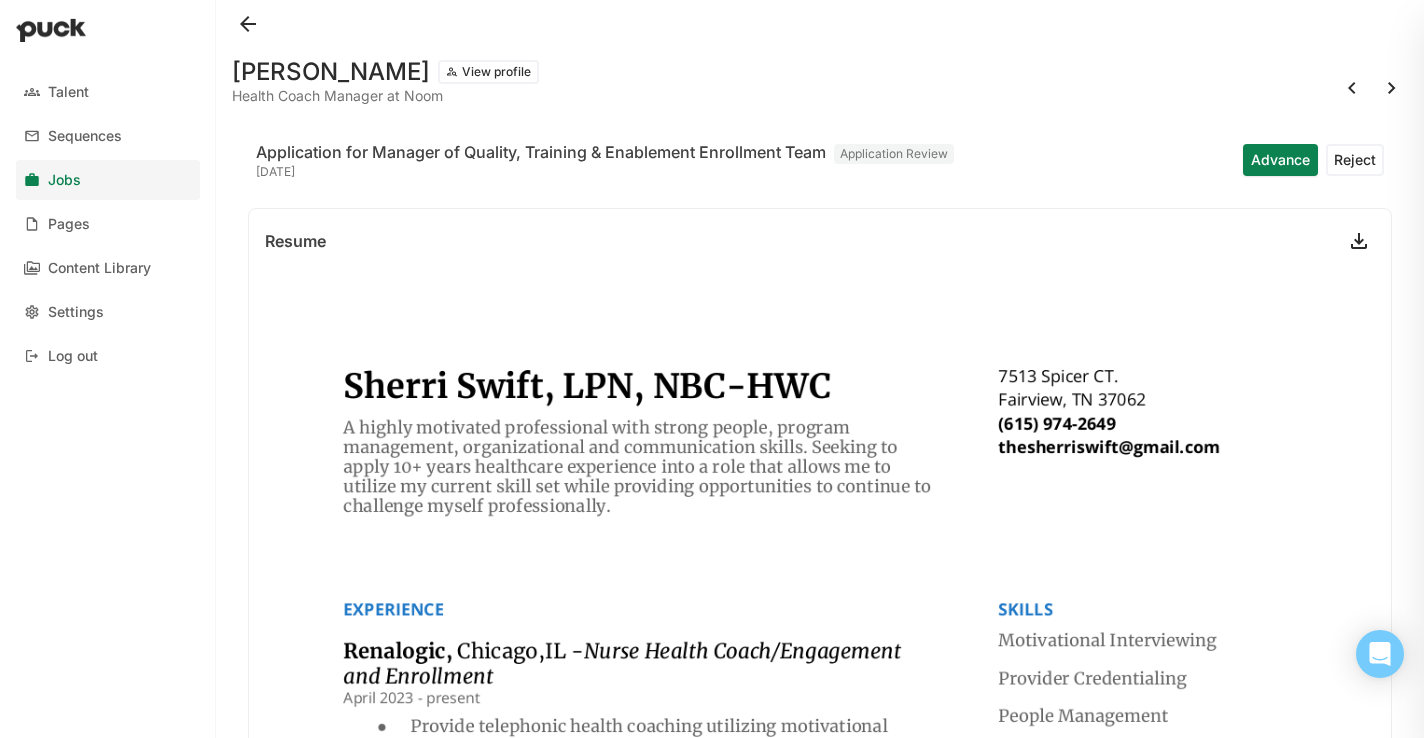 click on "Reject" at bounding box center [1355, 160] 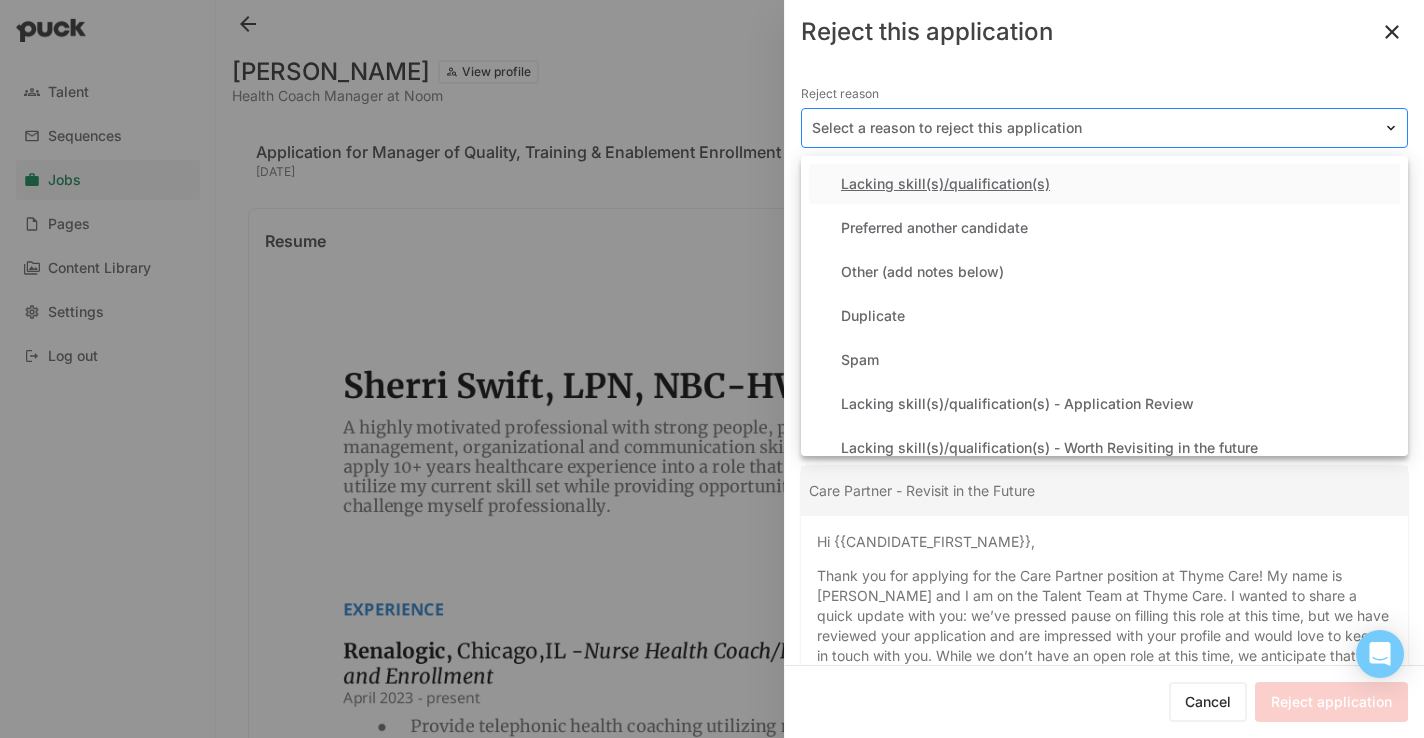 click at bounding box center (1092, 128) 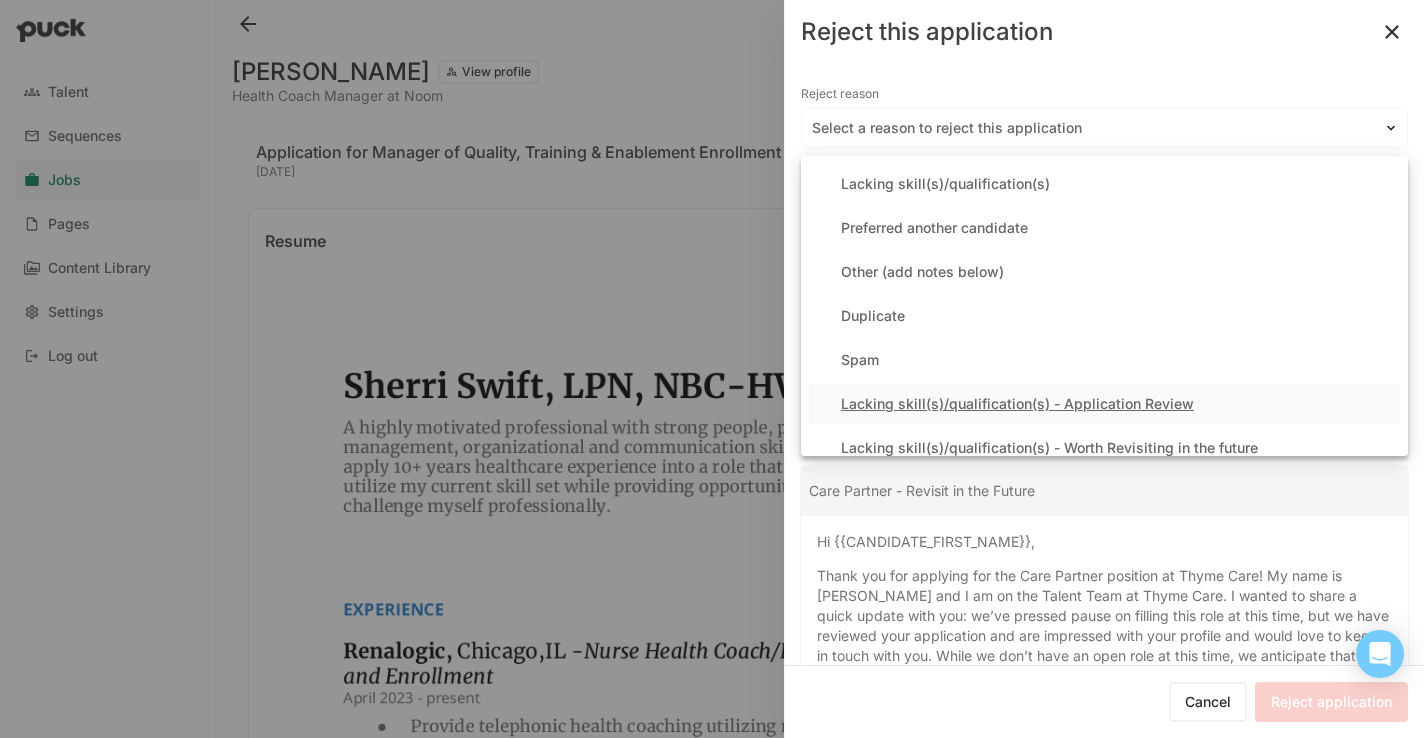 click on "Lacking skill(s)/qualification(s) - Application Review" at bounding box center [1017, 404] 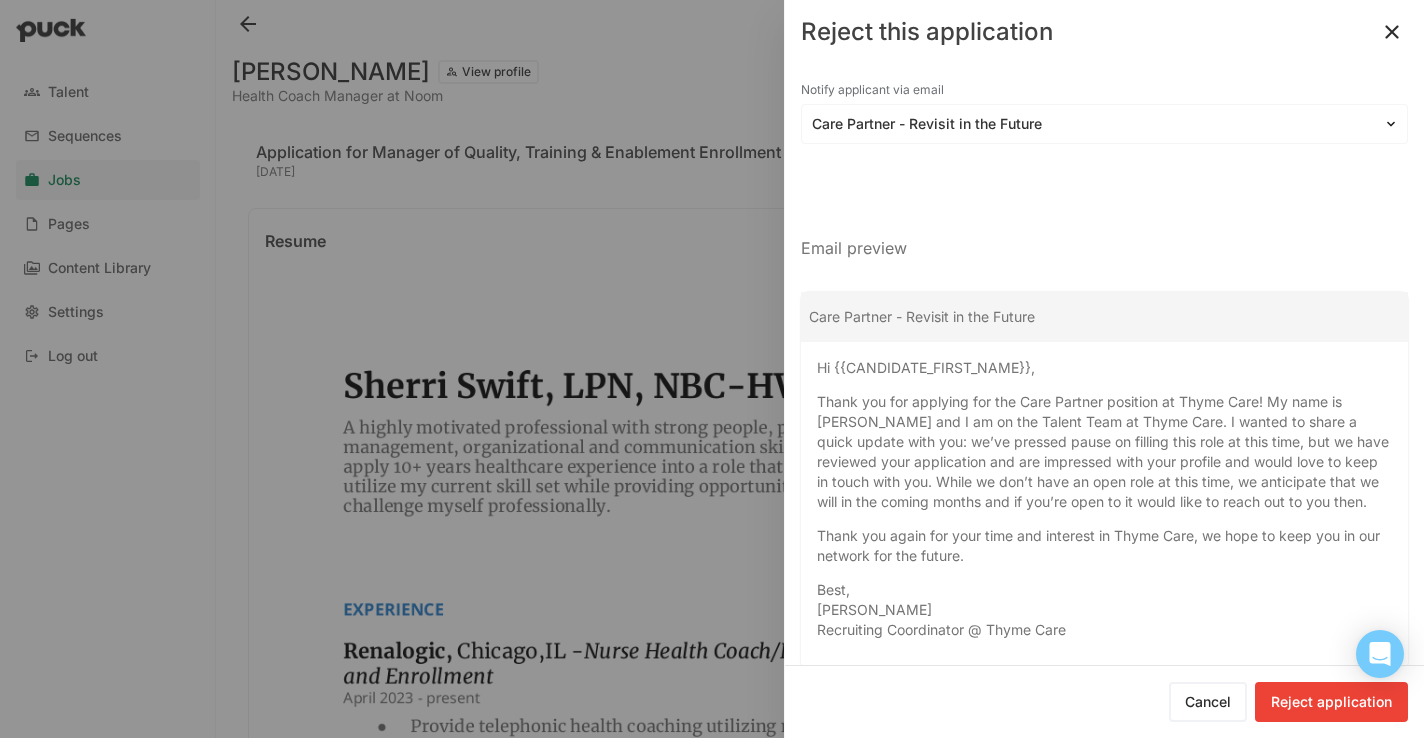 scroll, scrollTop: 211, scrollLeft: 0, axis: vertical 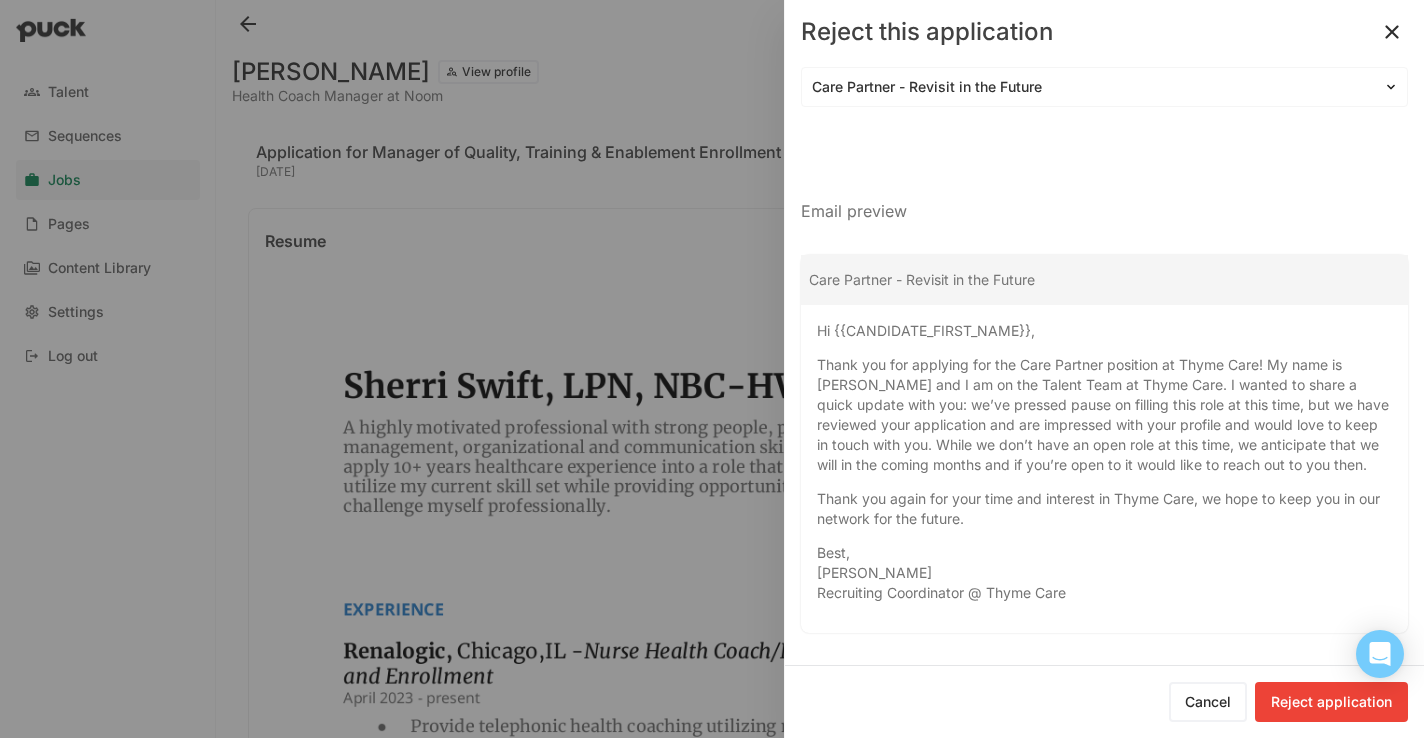 click on "Best, Melissa Passaretti Recruiting Coordinator @ Thyme Care" at bounding box center [941, 572] 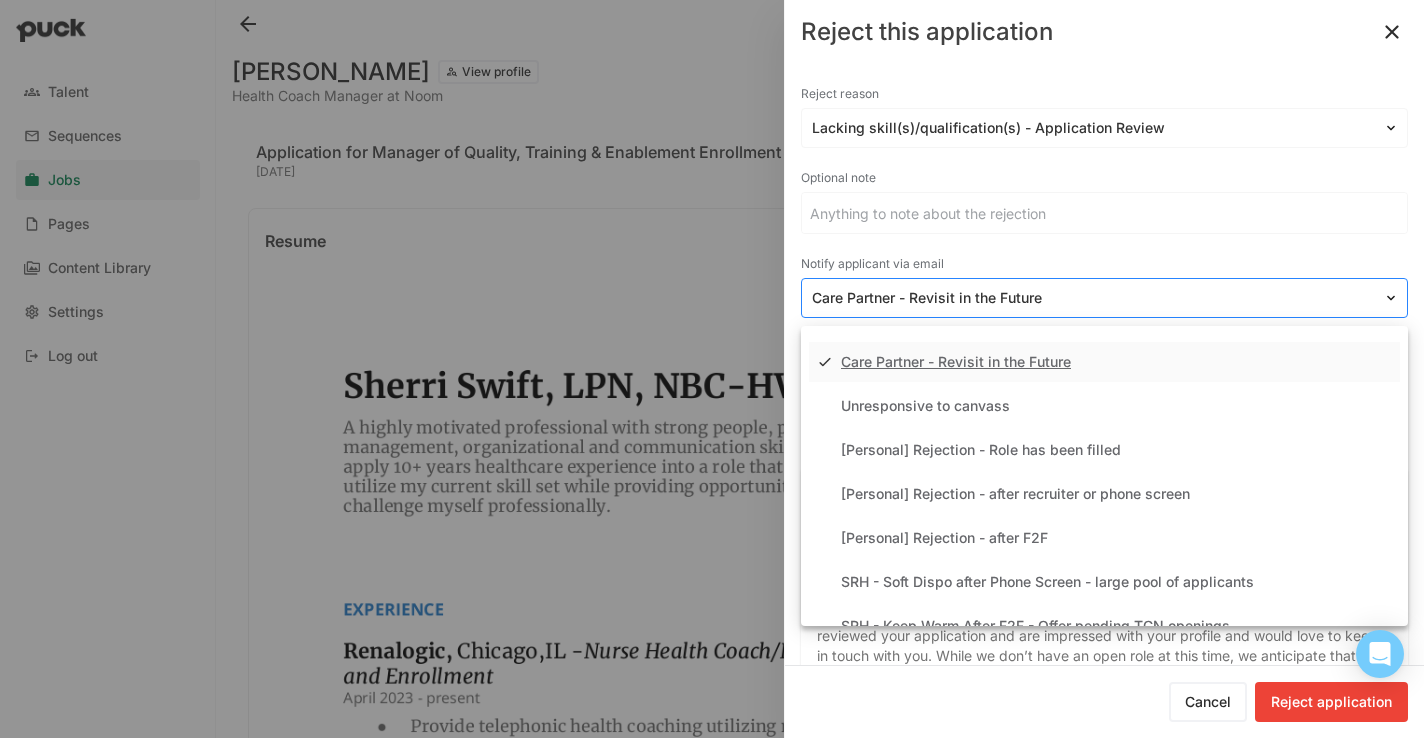 click at bounding box center [1092, 298] 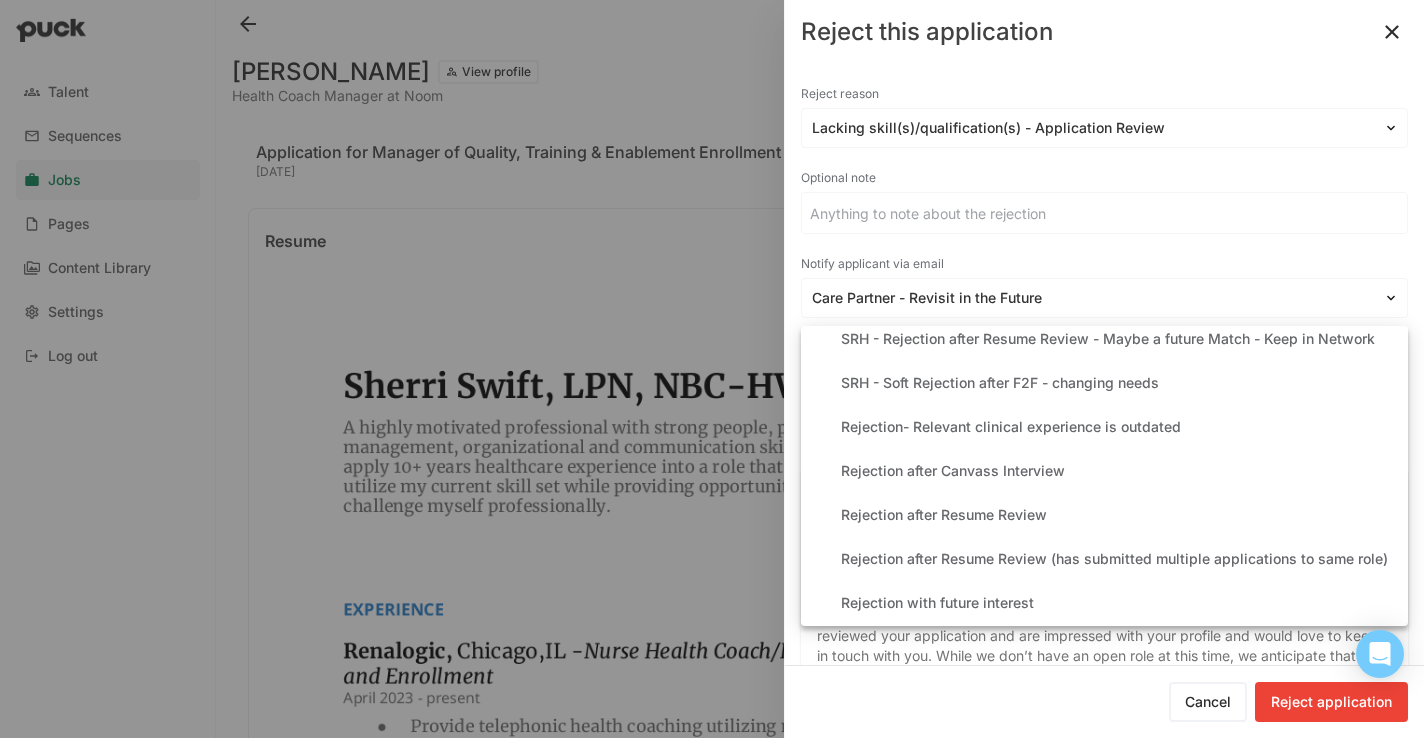scroll, scrollTop: 424, scrollLeft: 0, axis: vertical 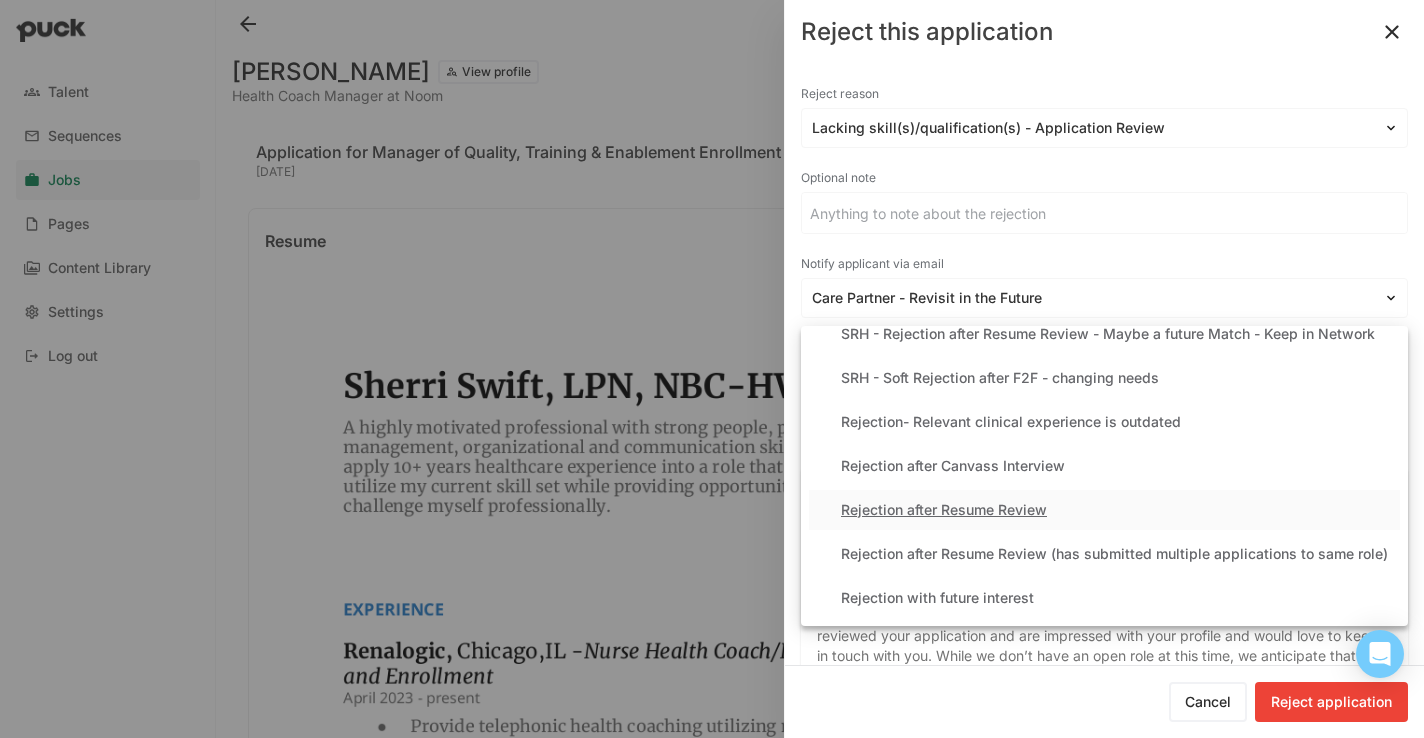 click on "Rejection after Resume Review" at bounding box center [1104, 510] 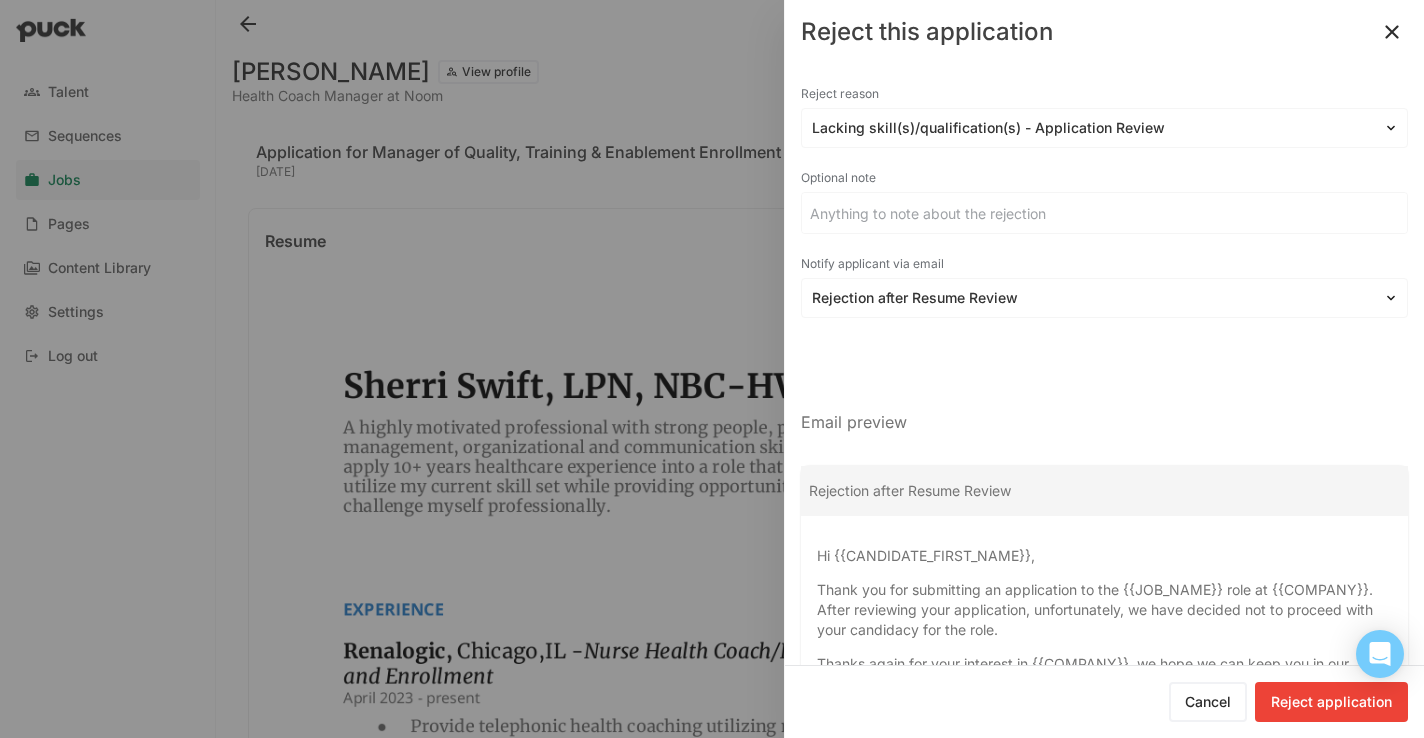 scroll, scrollTop: 145, scrollLeft: 0, axis: vertical 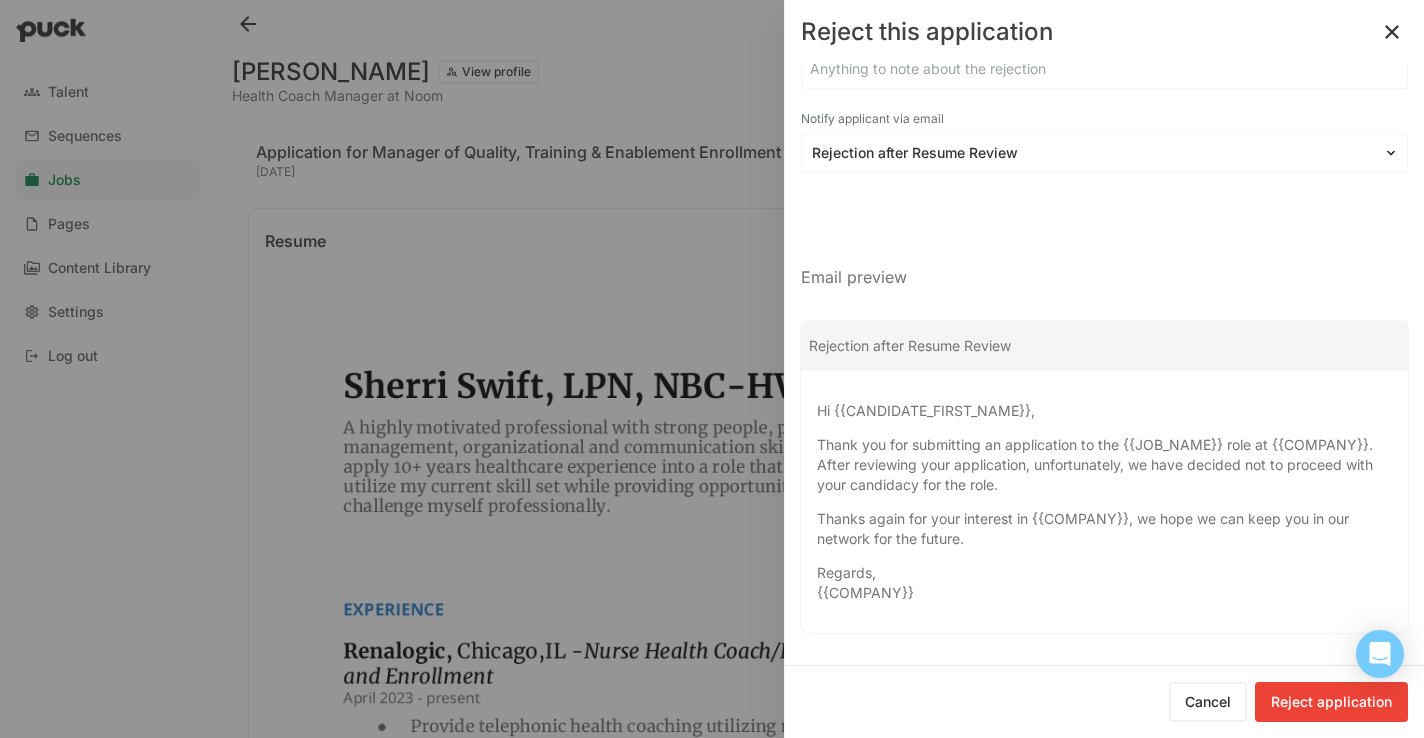 click on "Reject application" at bounding box center [1331, 702] 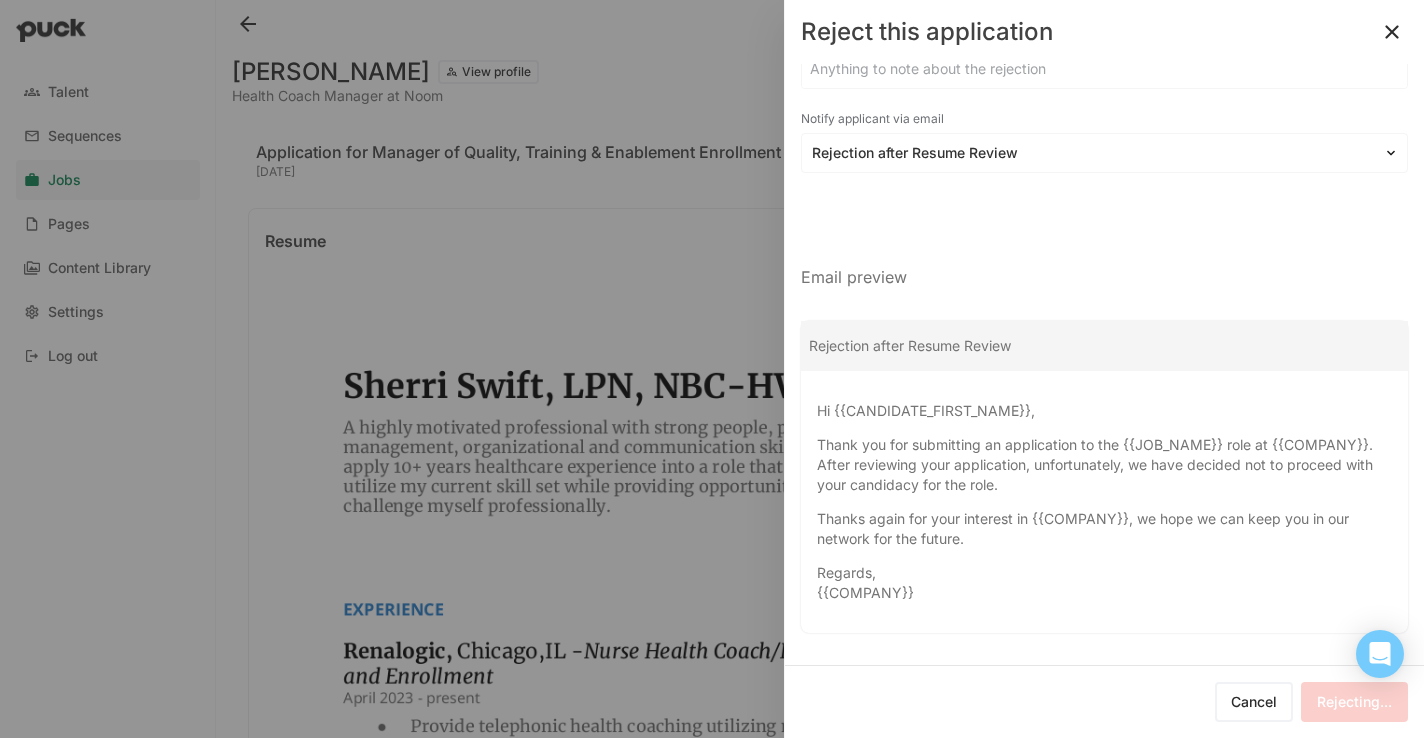 click at bounding box center [1392, 32] 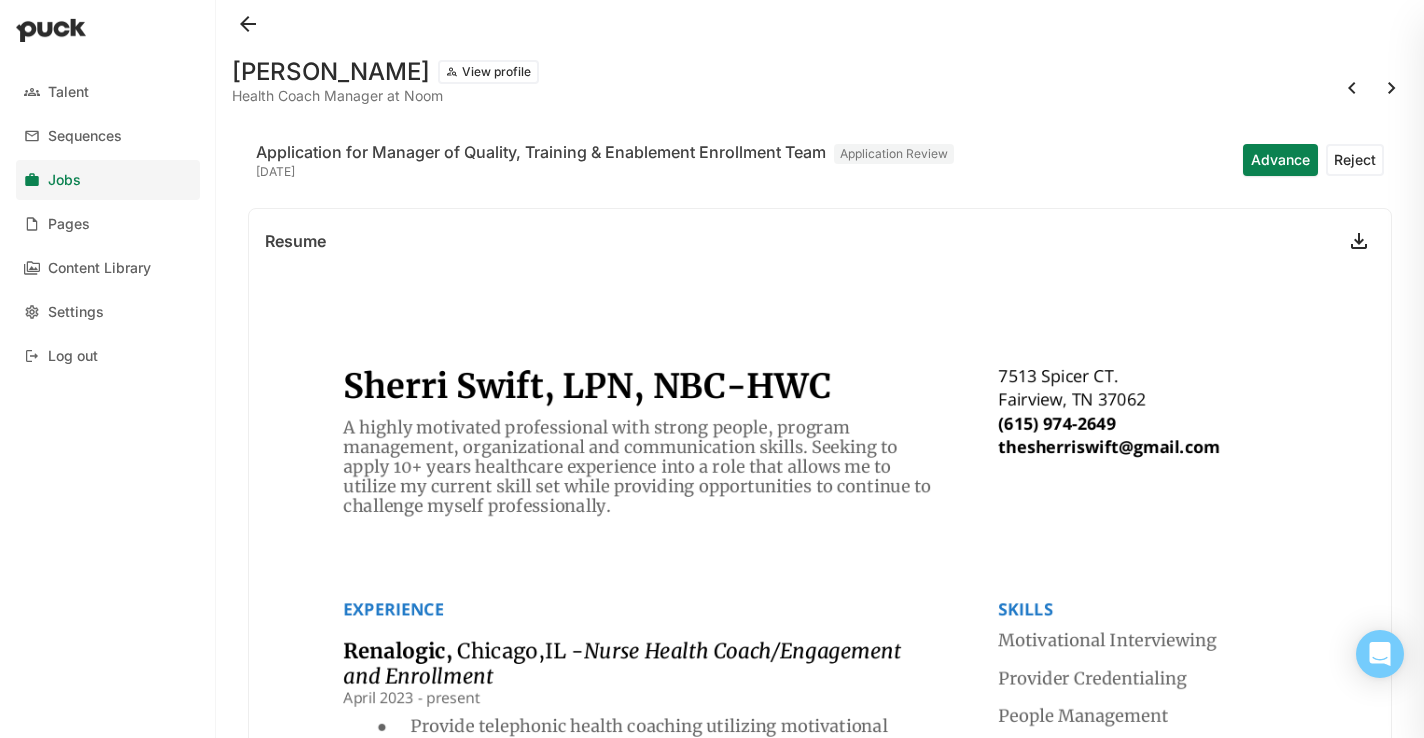 click at bounding box center [248, 24] 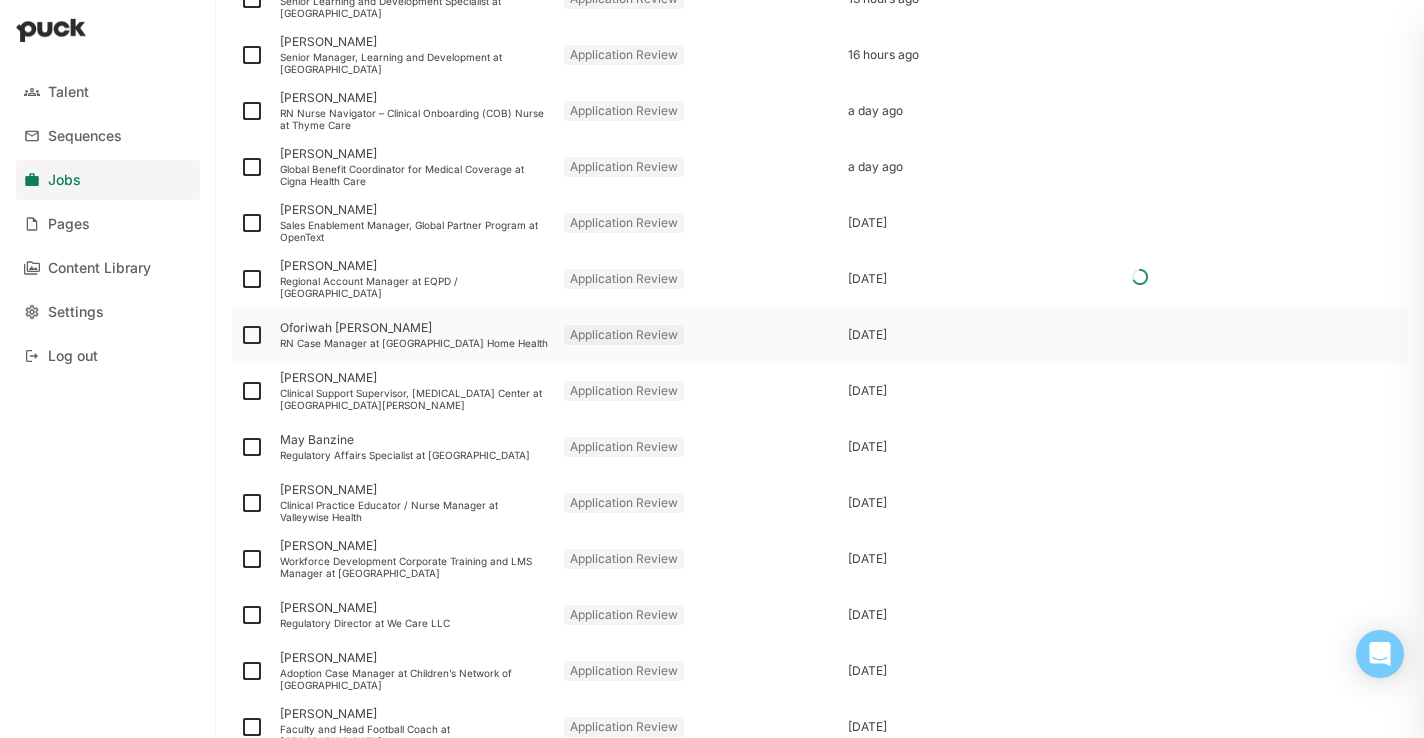scroll, scrollTop: 0, scrollLeft: 0, axis: both 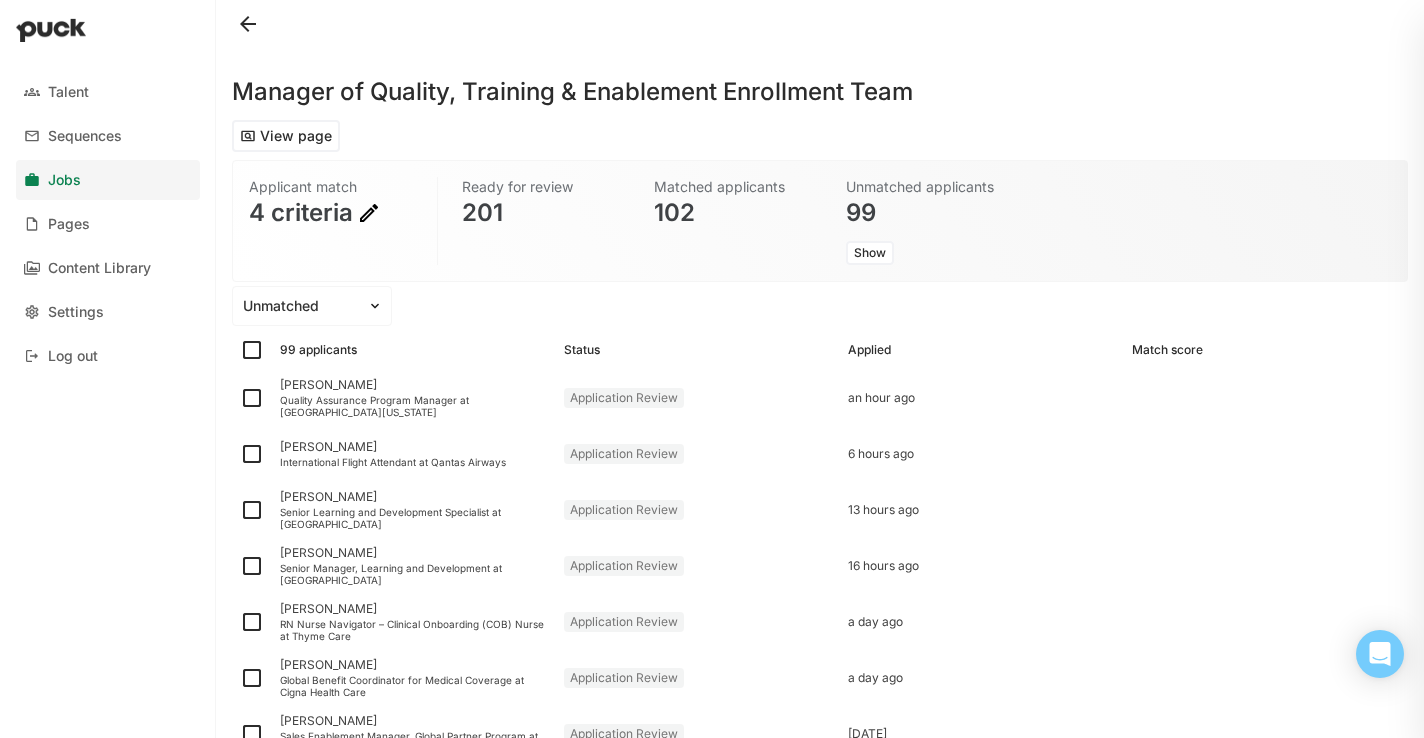 click on "Show" at bounding box center [870, 253] 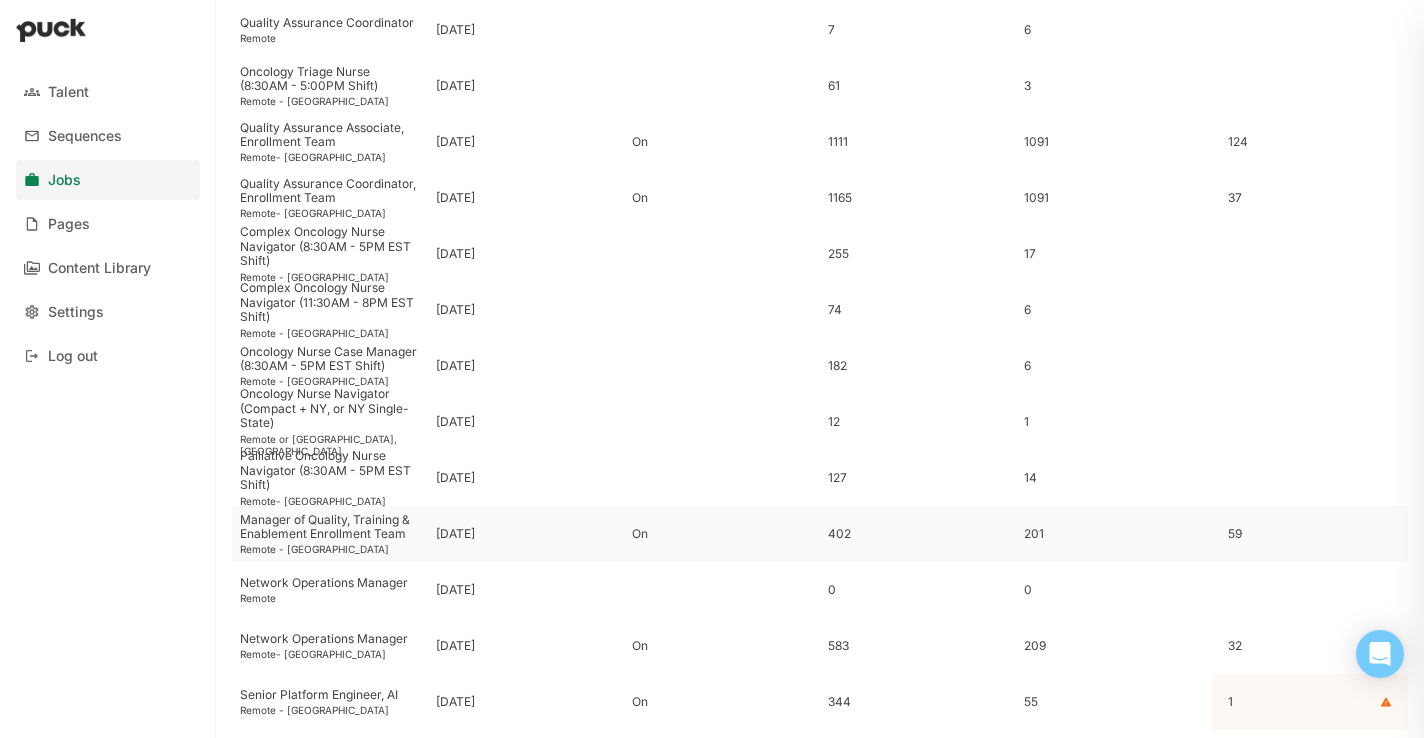 scroll, scrollTop: 549, scrollLeft: 0, axis: vertical 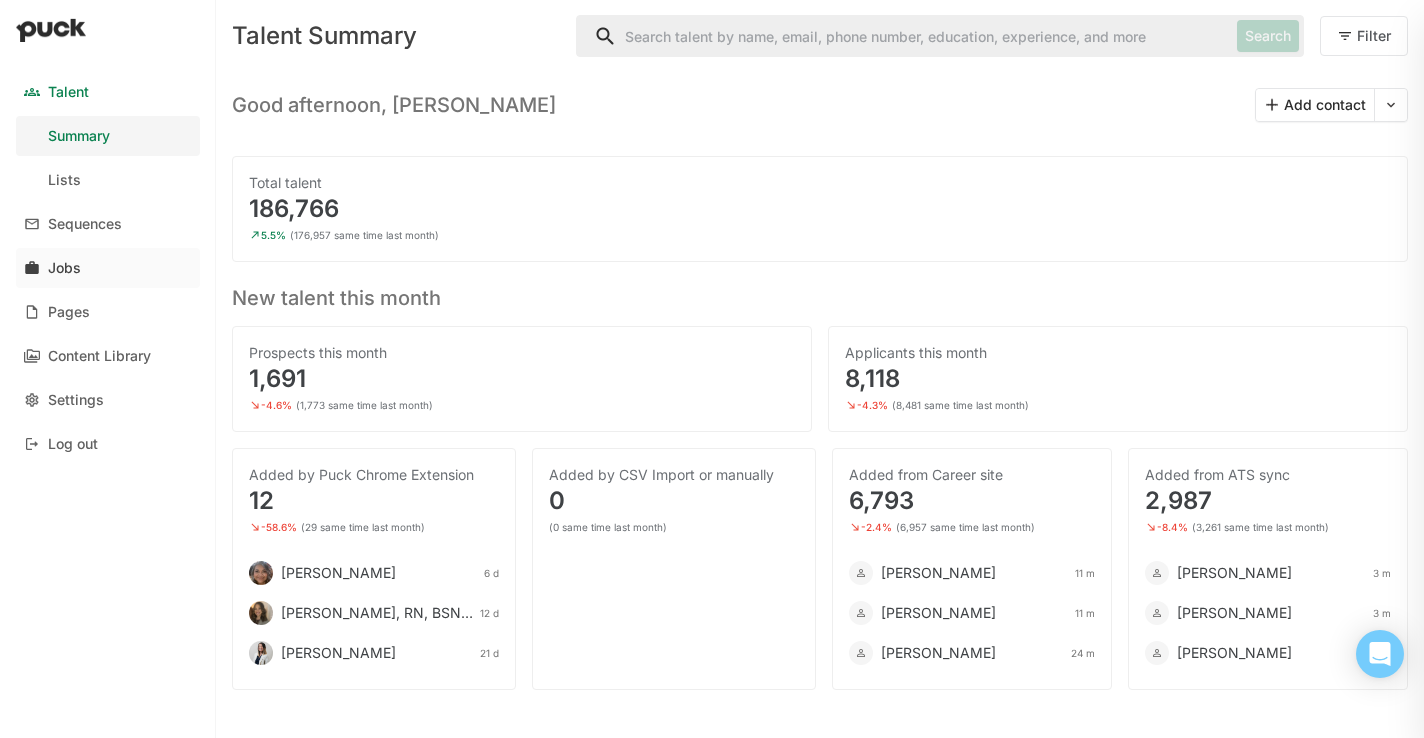 click on "Jobs" at bounding box center [64, 268] 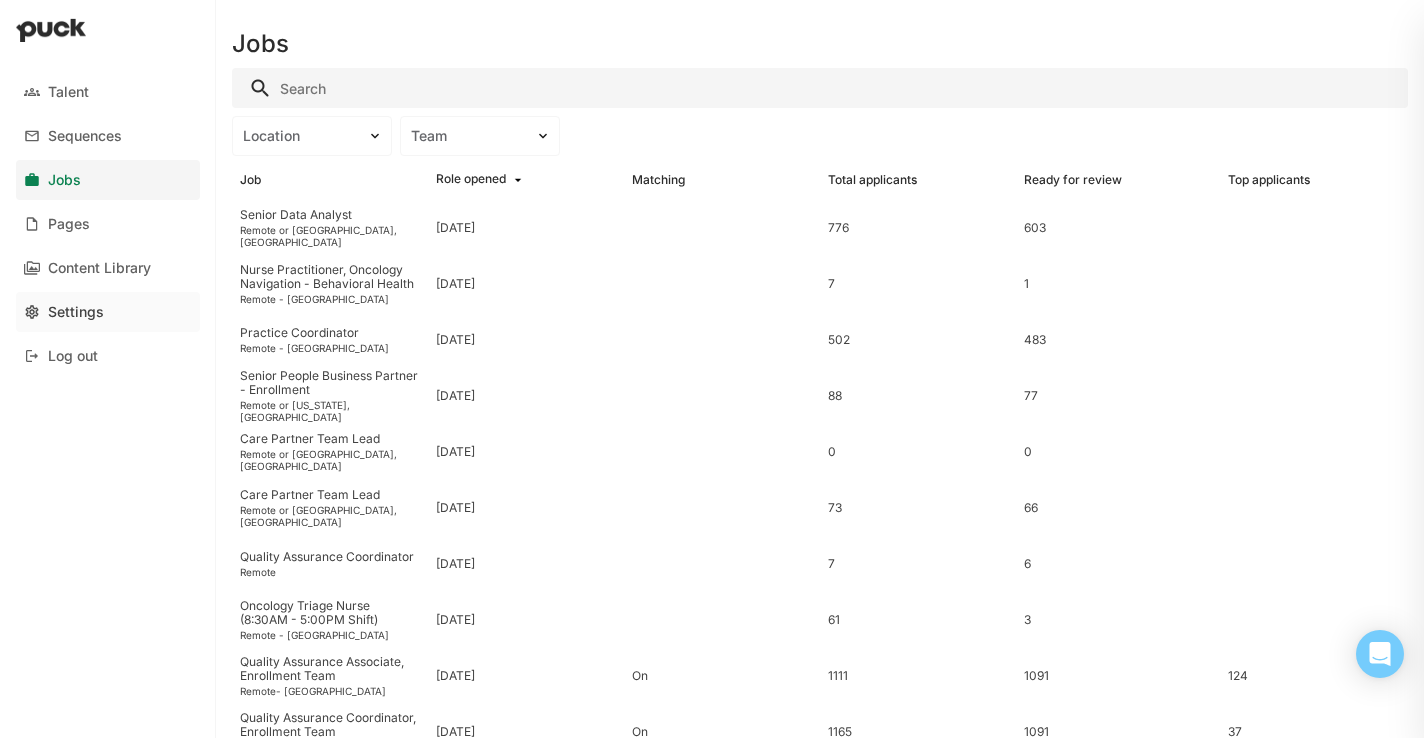 click on "Settings" at bounding box center (108, 312) 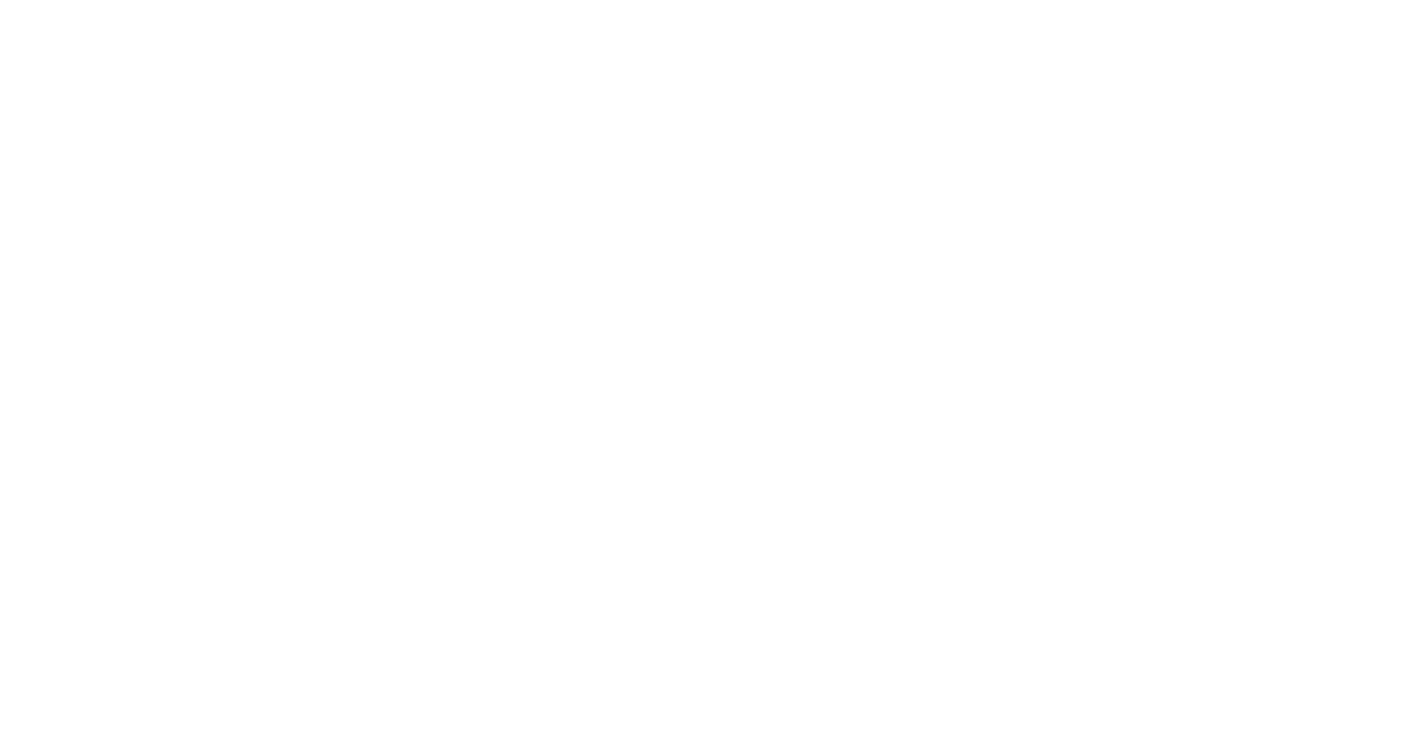 scroll, scrollTop: 0, scrollLeft: 0, axis: both 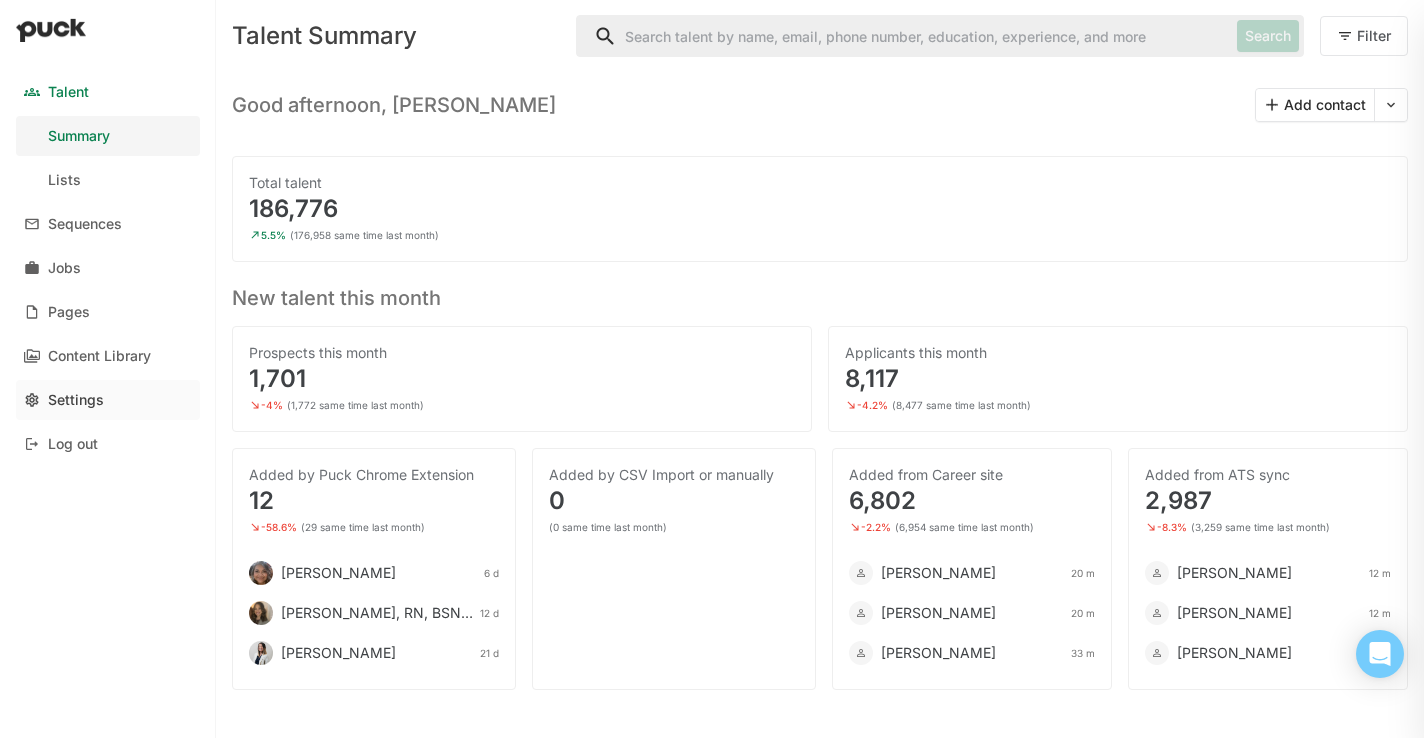 click on "Settings" at bounding box center (76, 400) 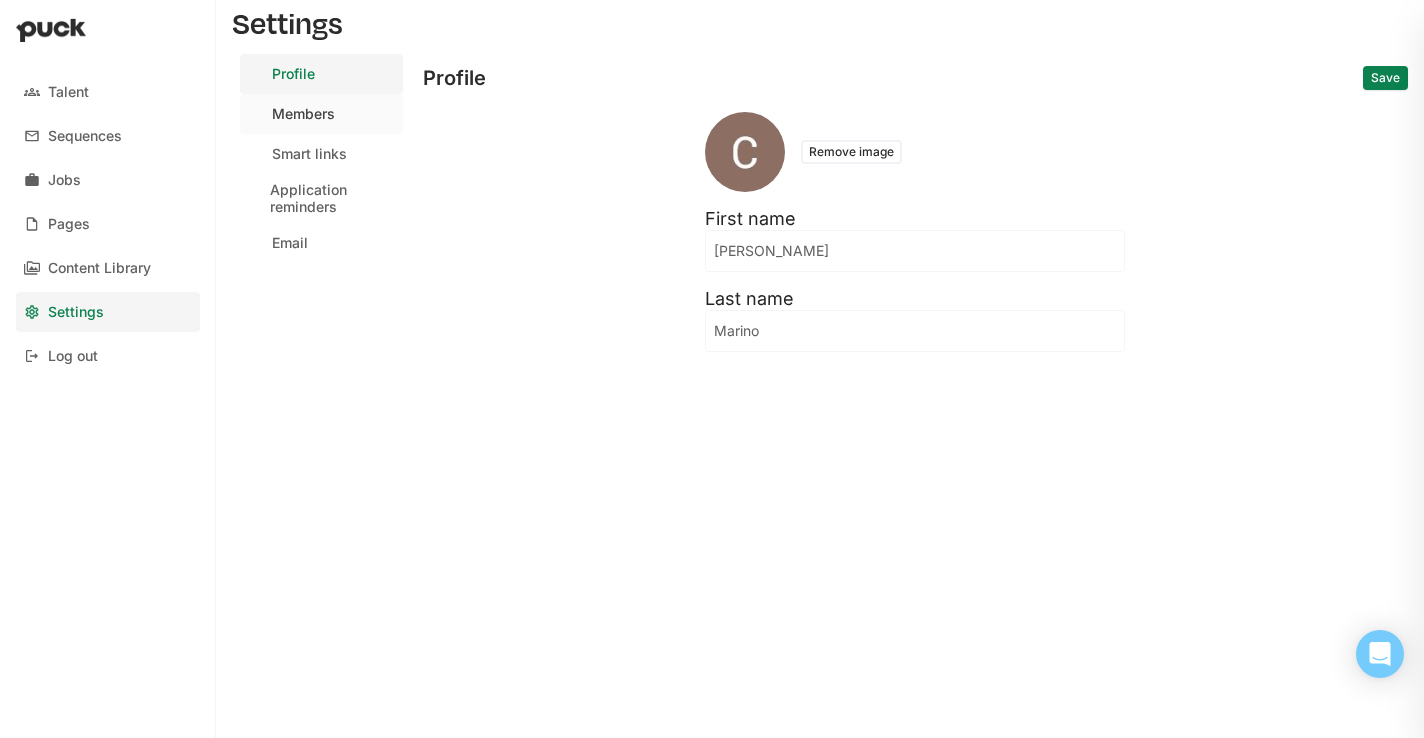 click on "Members" at bounding box center (303, 114) 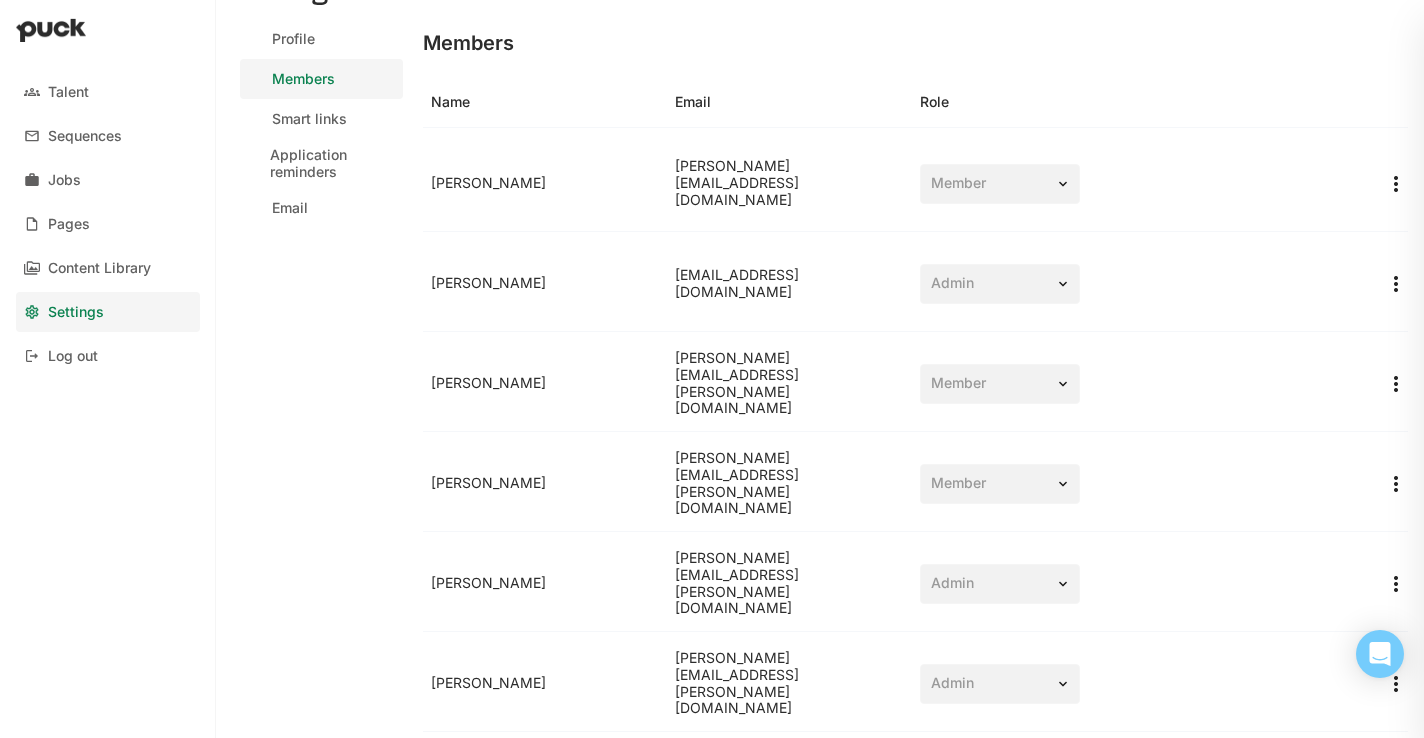 scroll, scrollTop: 37, scrollLeft: 0, axis: vertical 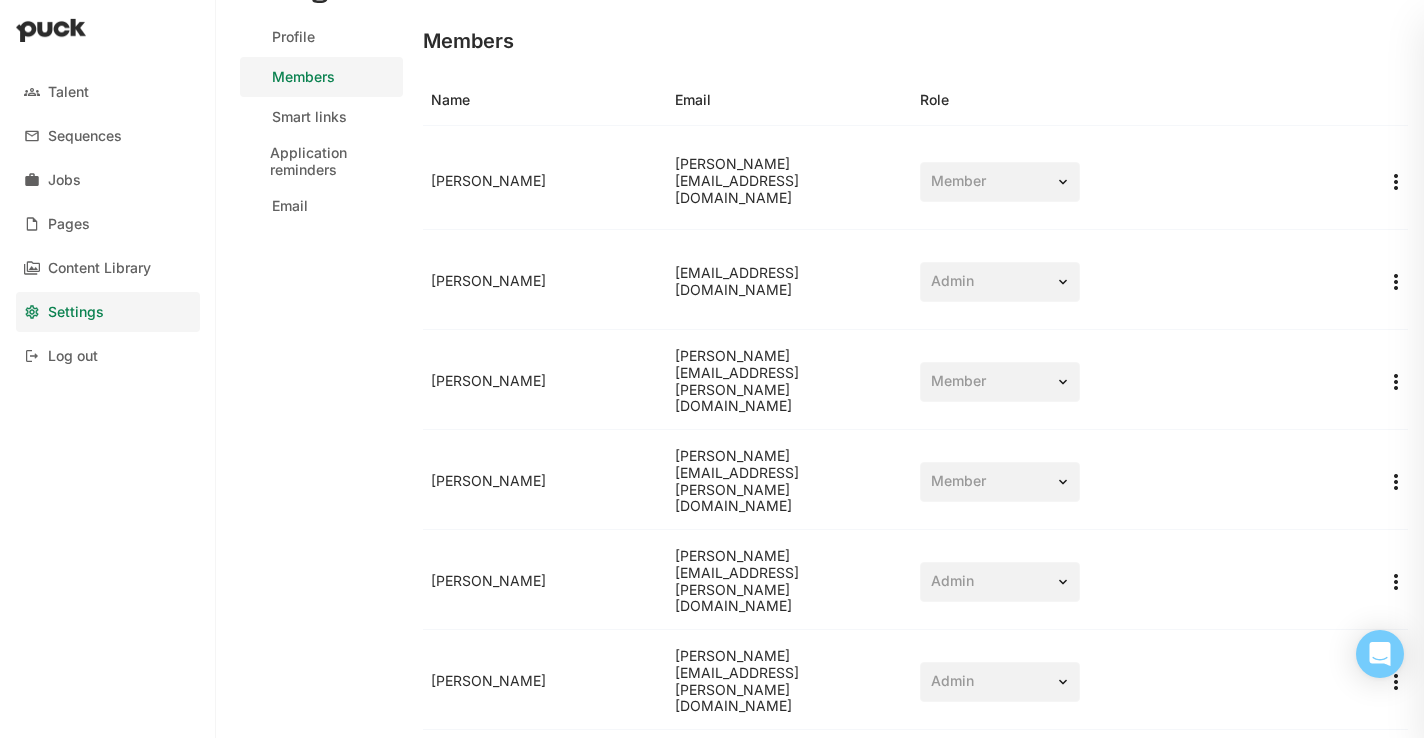 click on "Member" at bounding box center (1000, 382) 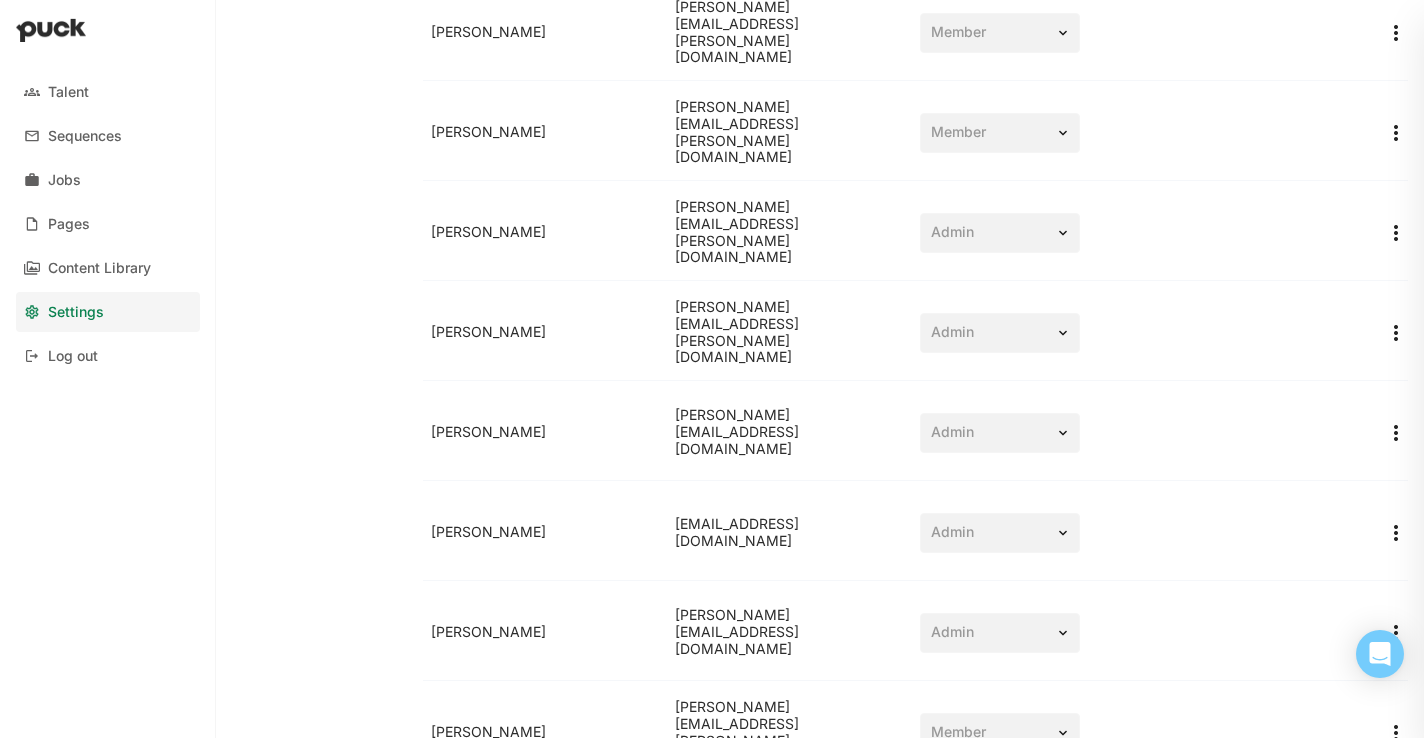 scroll, scrollTop: 0, scrollLeft: 0, axis: both 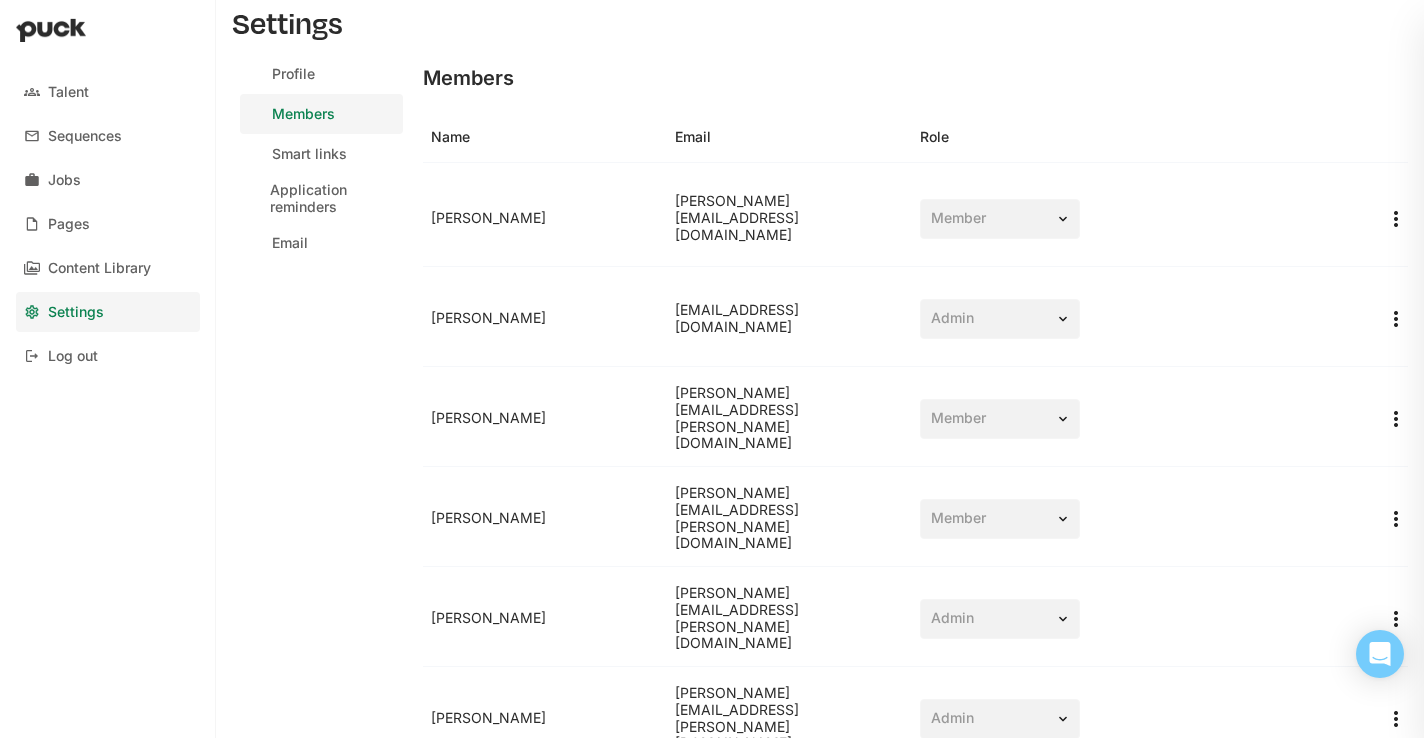 click at bounding box center (1396, 419) 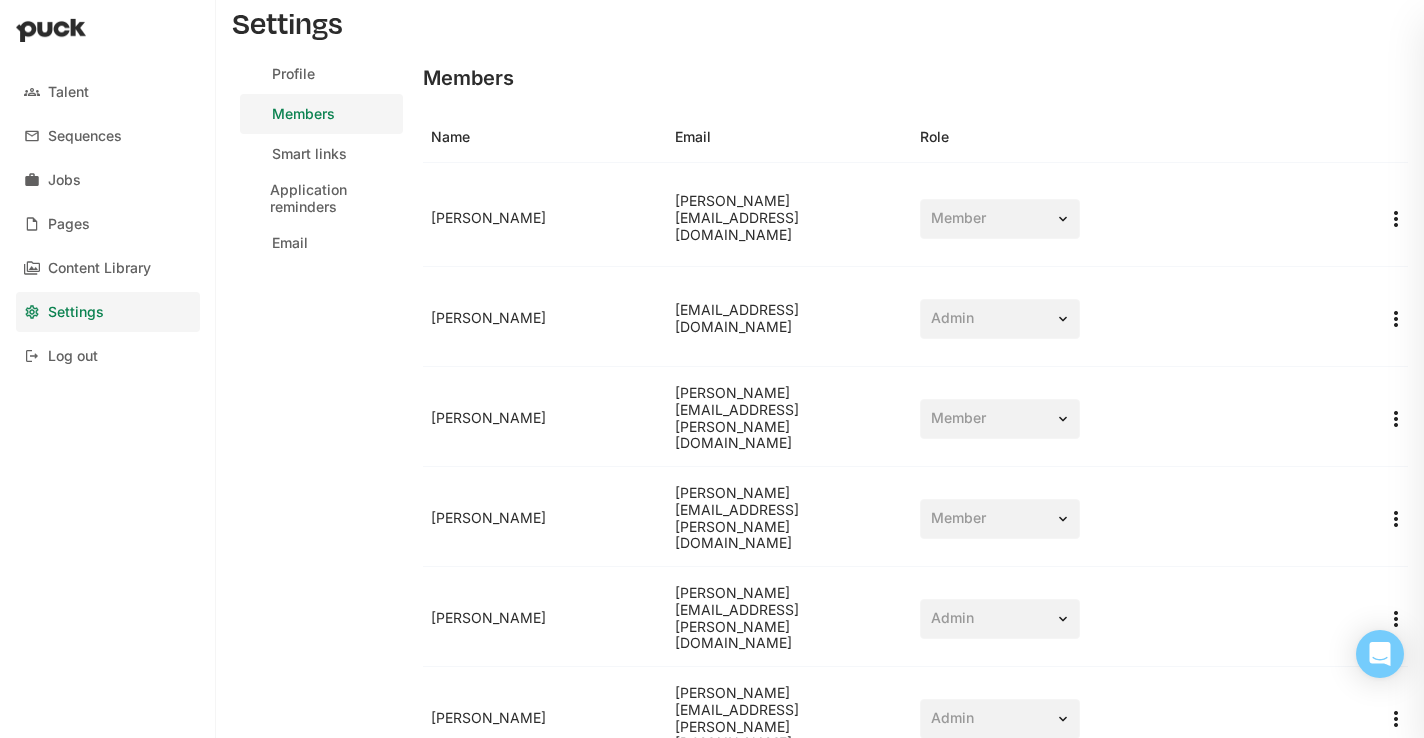 click on "Member" at bounding box center [1000, 419] 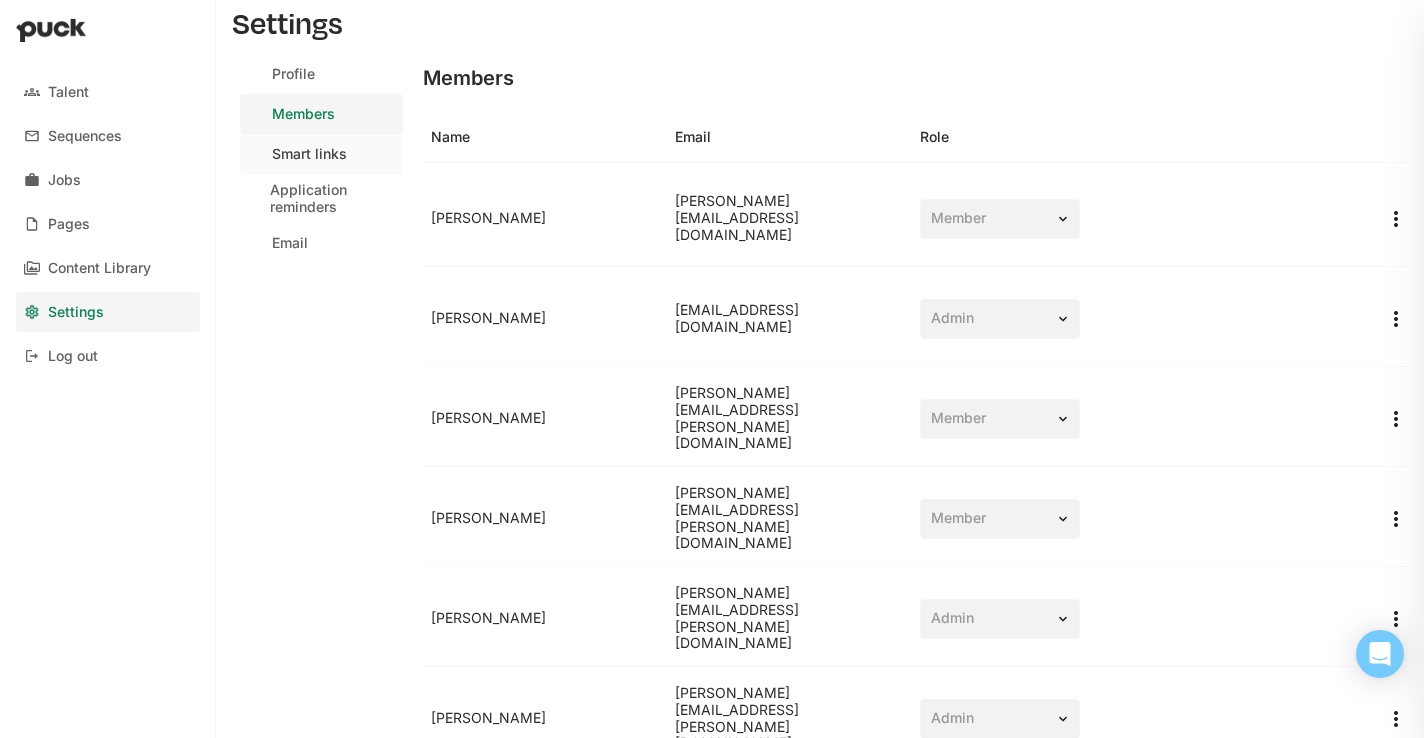 click on "Smart links" at bounding box center (309, 154) 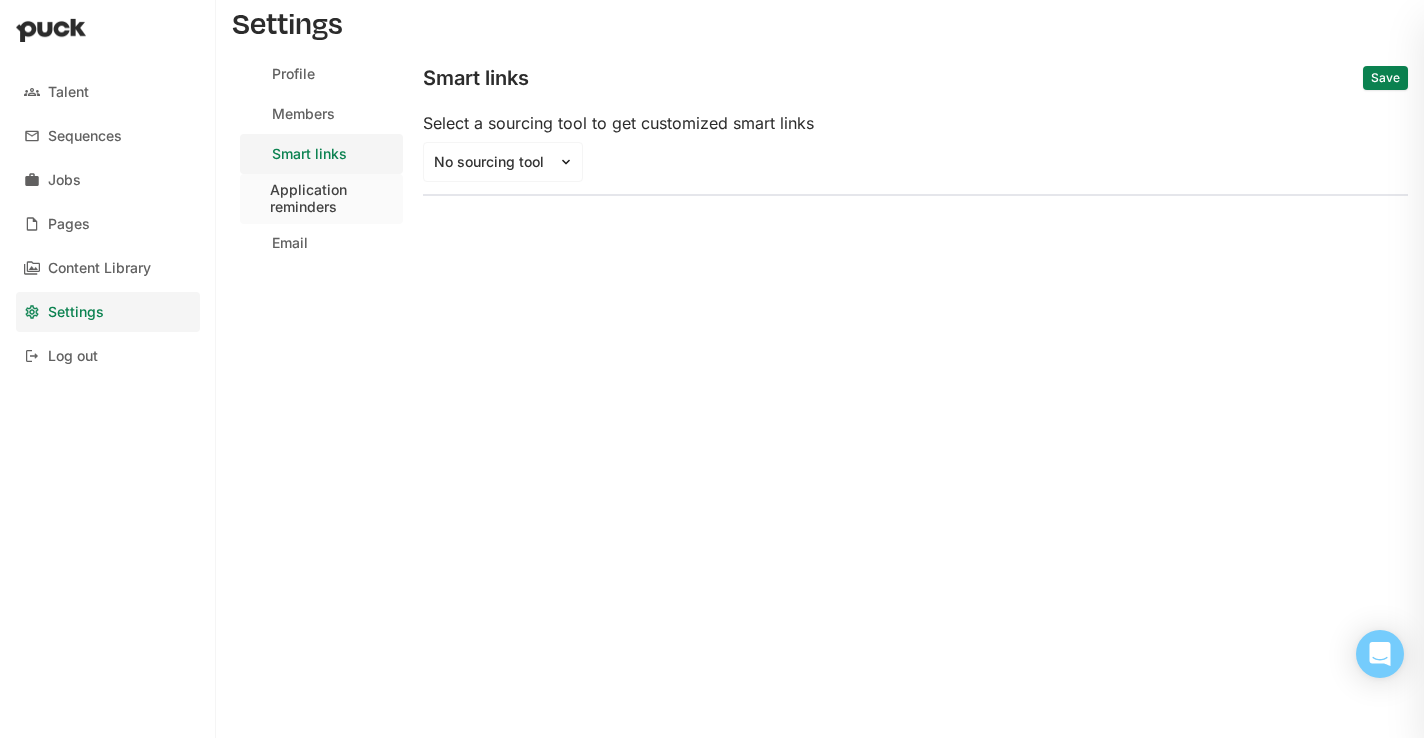 click on "Application reminders" at bounding box center (332, 199) 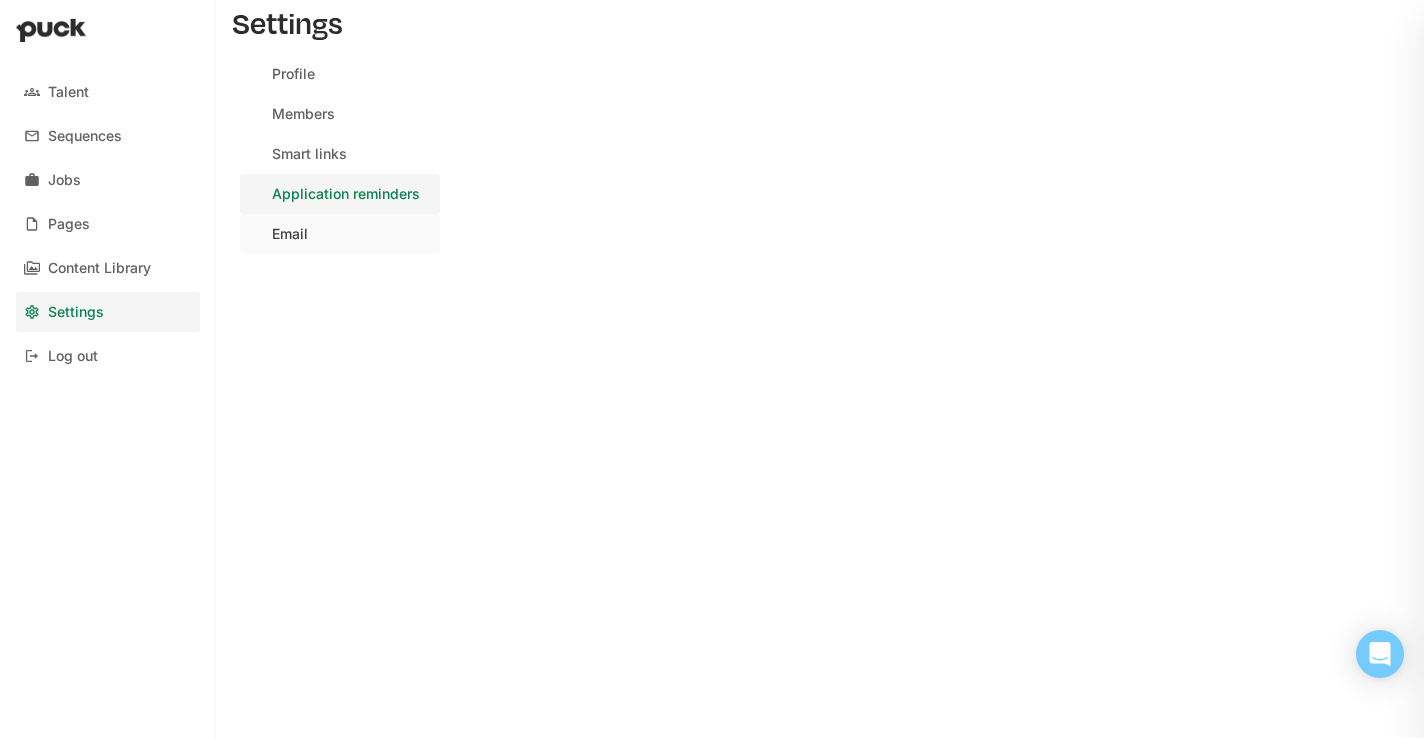 click on "Email" at bounding box center (340, 234) 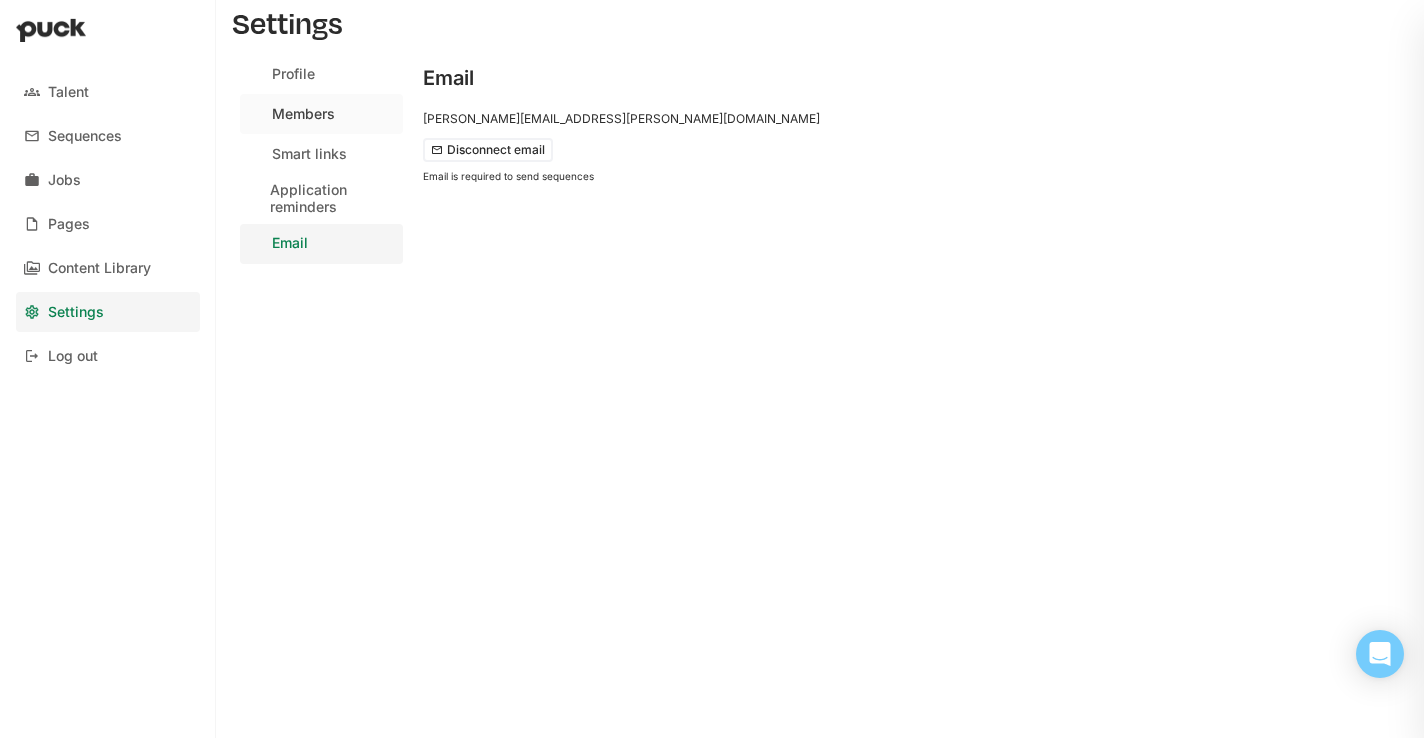 click on "Members" at bounding box center [303, 114] 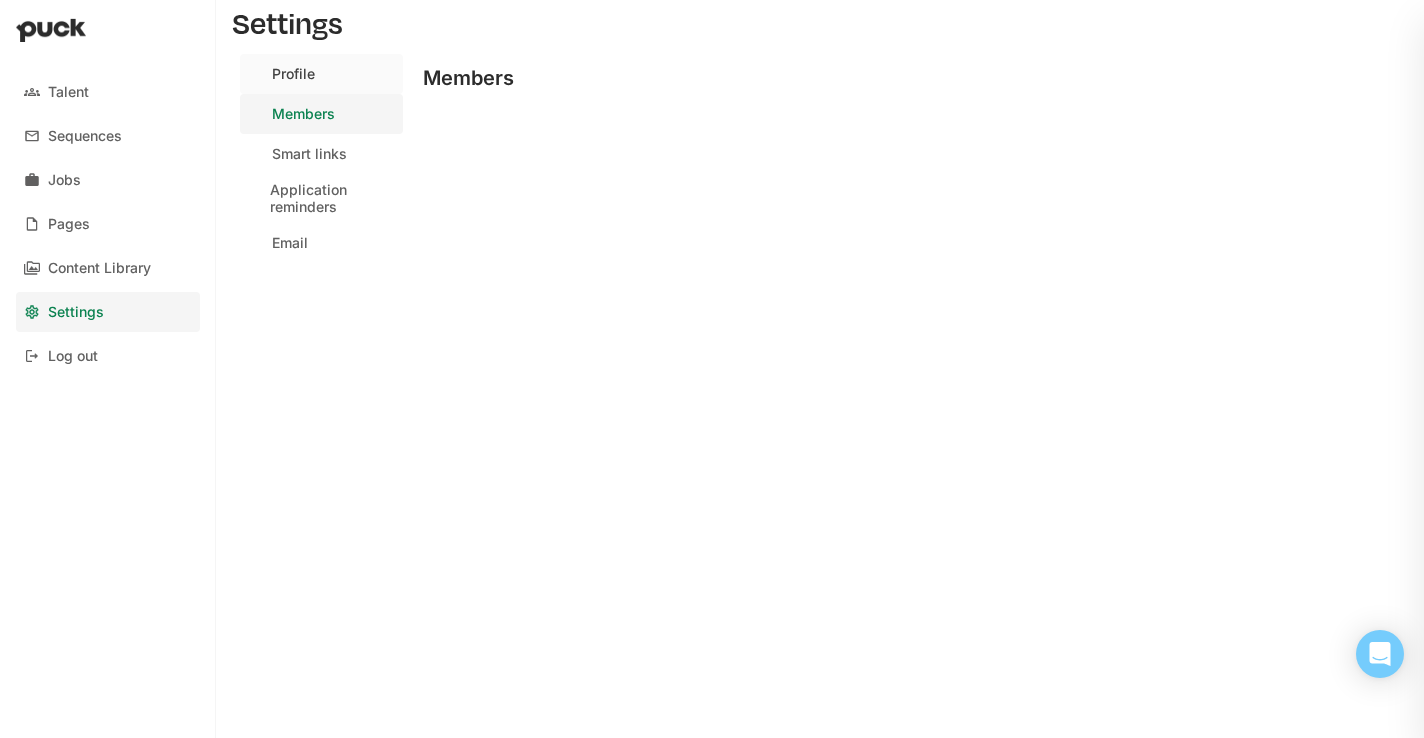 click on "Profile" at bounding box center (293, 74) 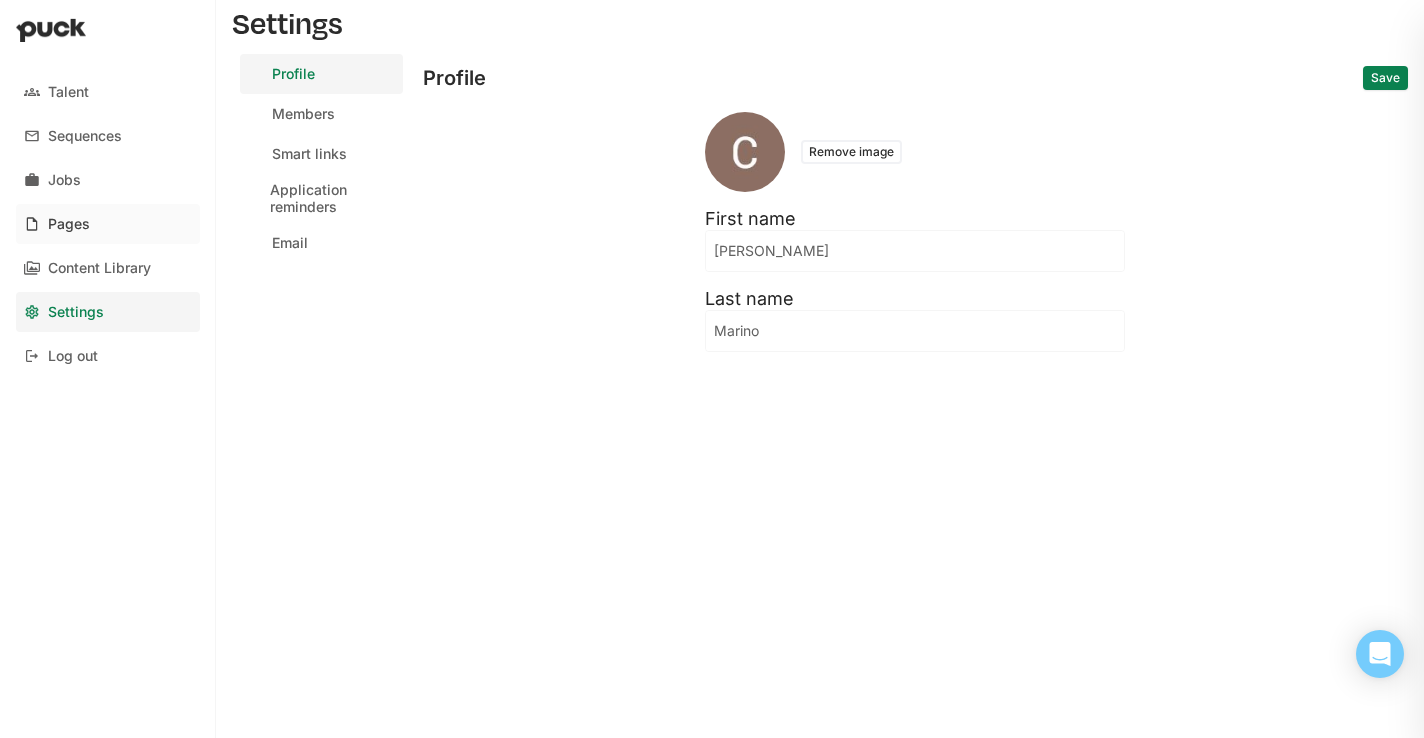click on "Pages" at bounding box center (108, 224) 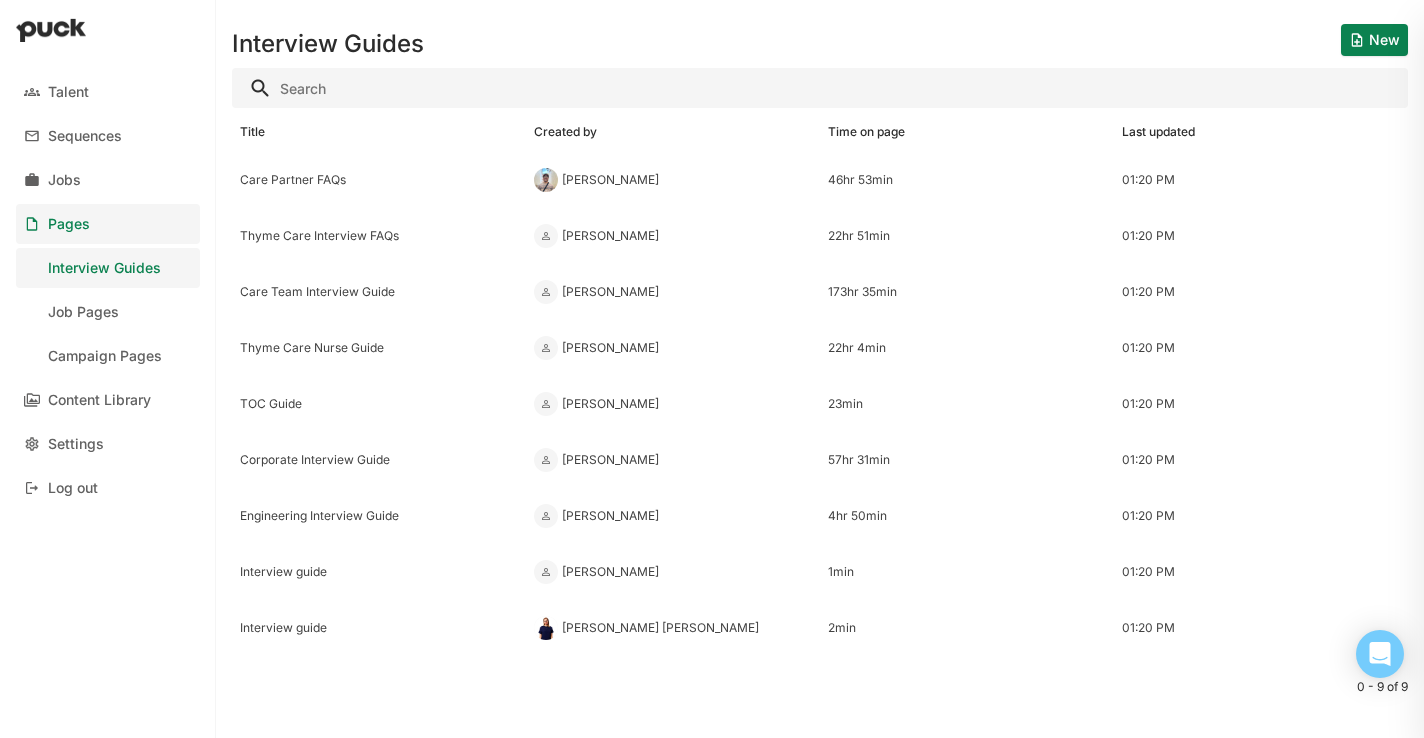 click at bounding box center [51, 30] 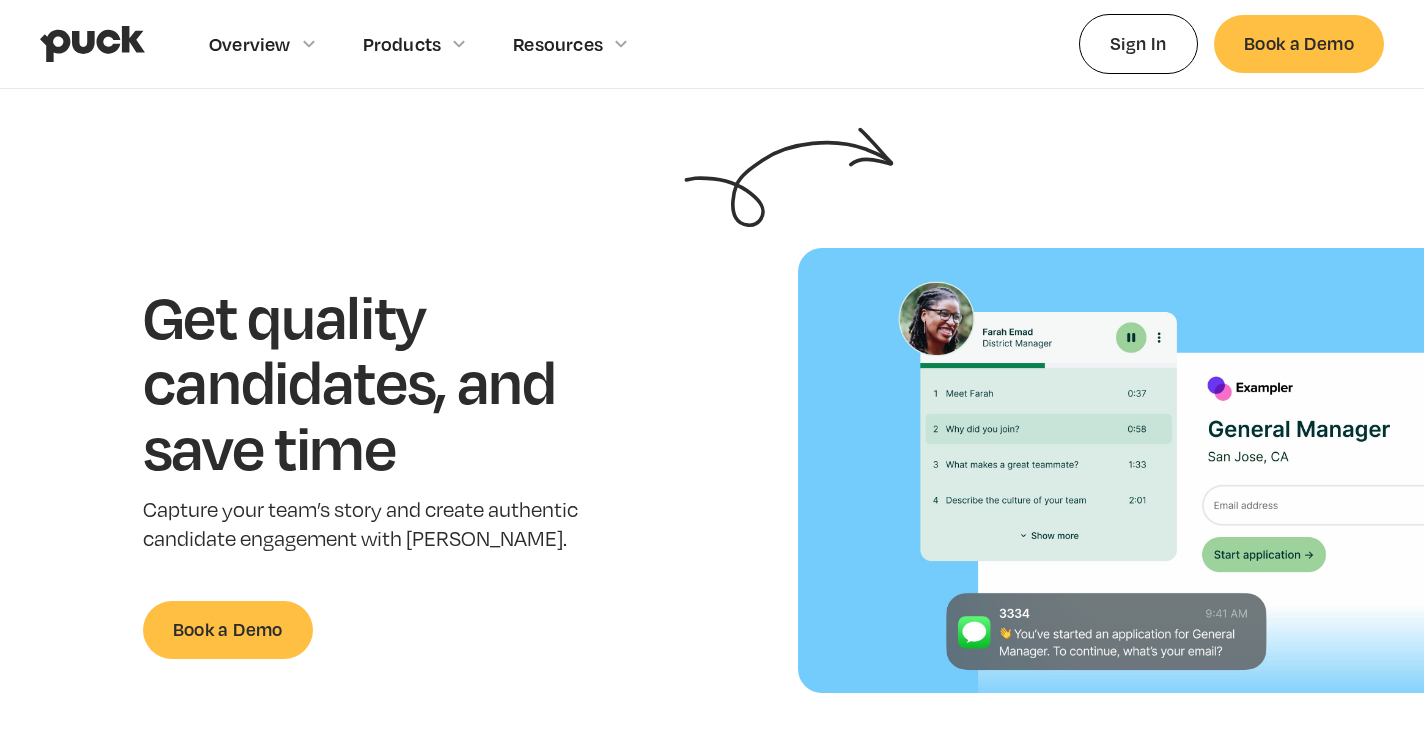 scroll, scrollTop: 0, scrollLeft: 0, axis: both 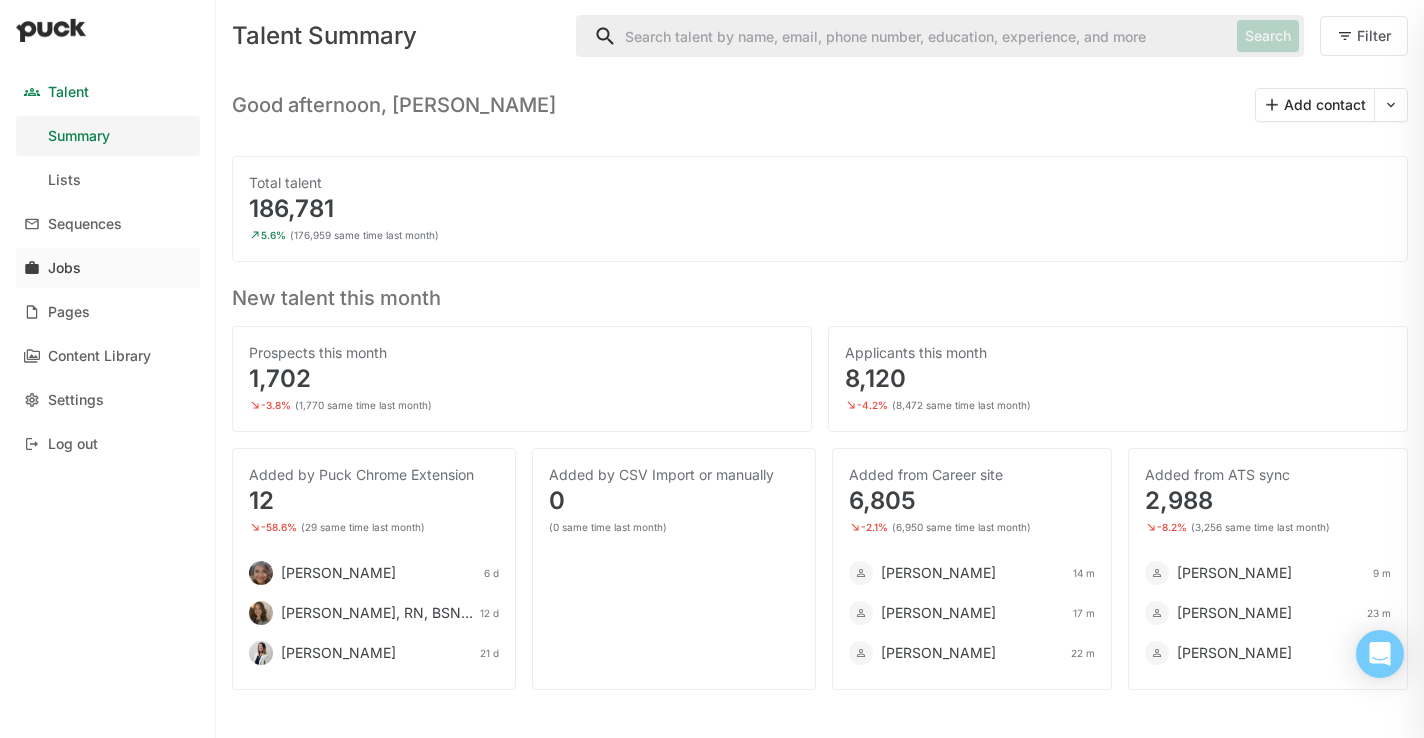 click on "Jobs" at bounding box center [108, 268] 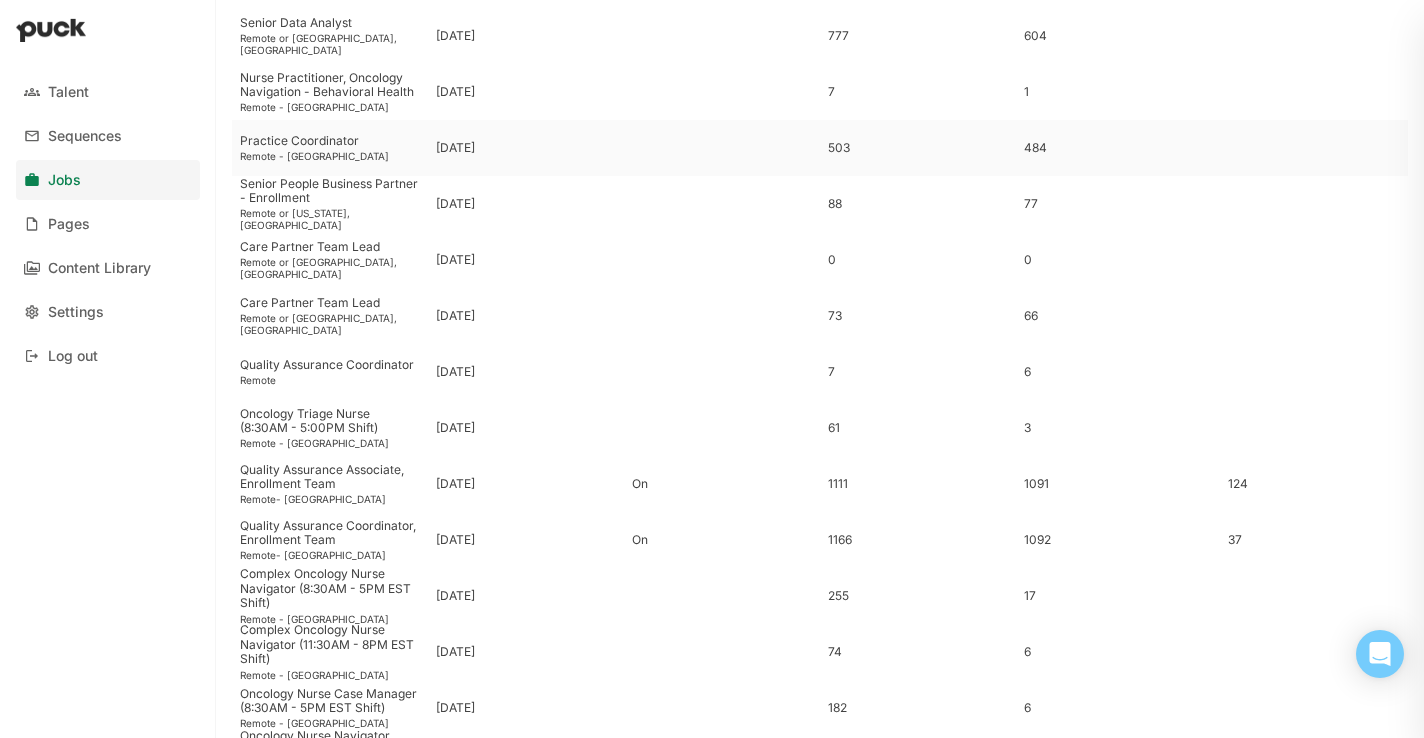 scroll, scrollTop: 195, scrollLeft: 0, axis: vertical 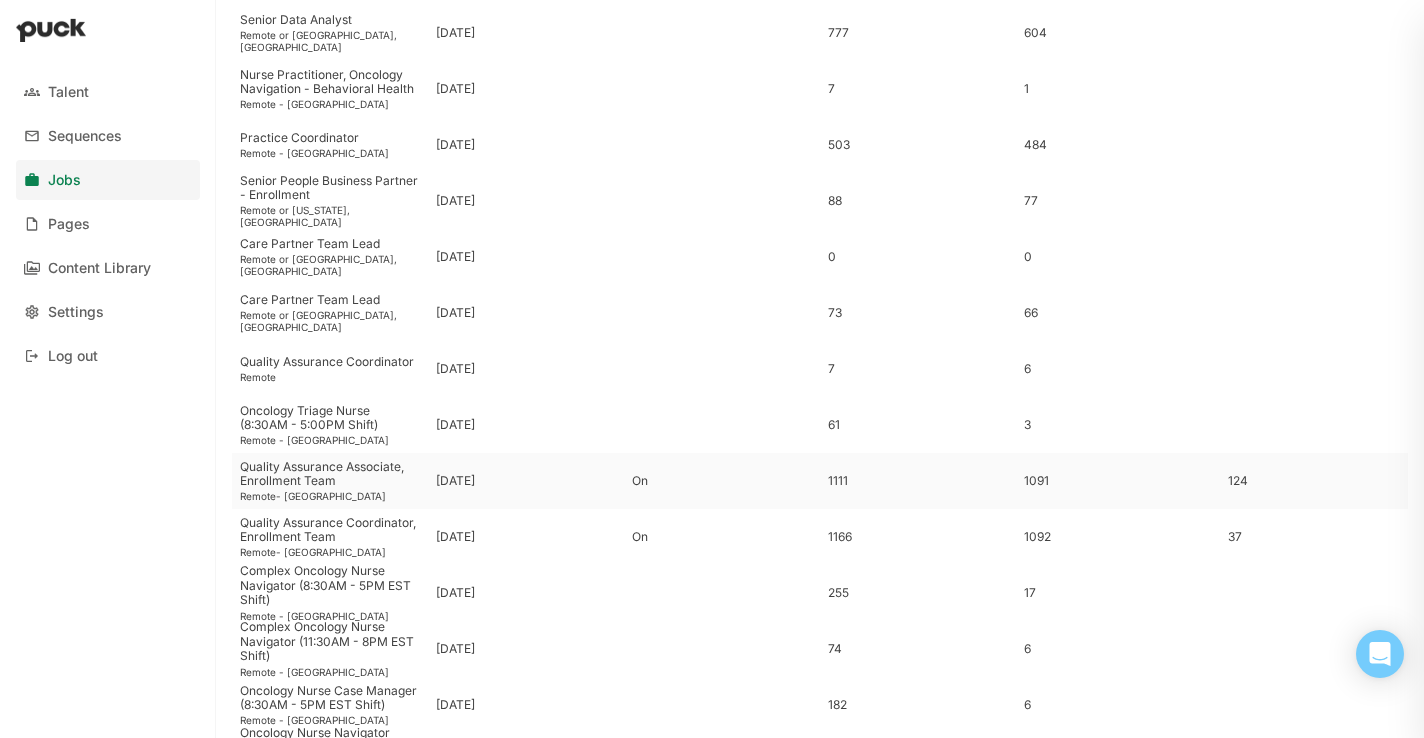 click on "Quality Assurance Associate, Enrollment Team" at bounding box center (330, 474) 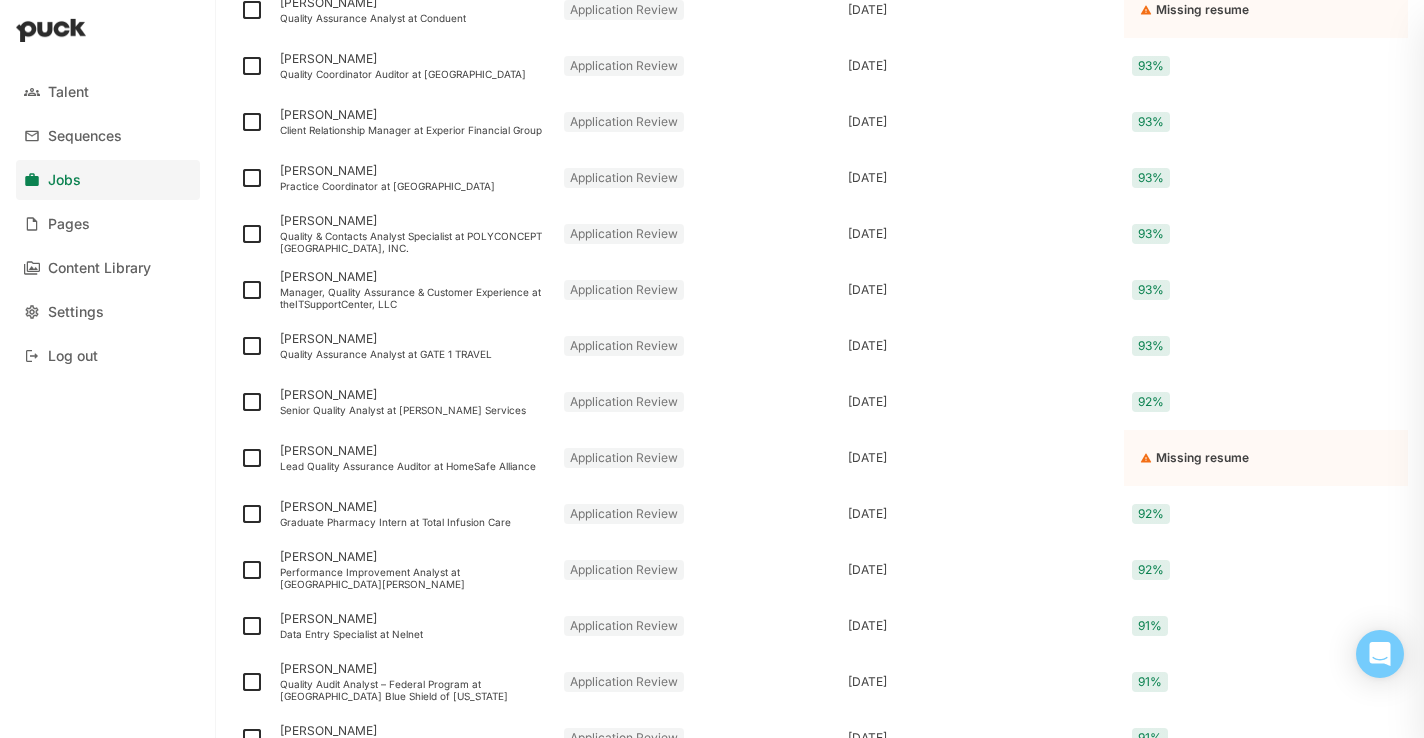 scroll, scrollTop: 0, scrollLeft: 0, axis: both 